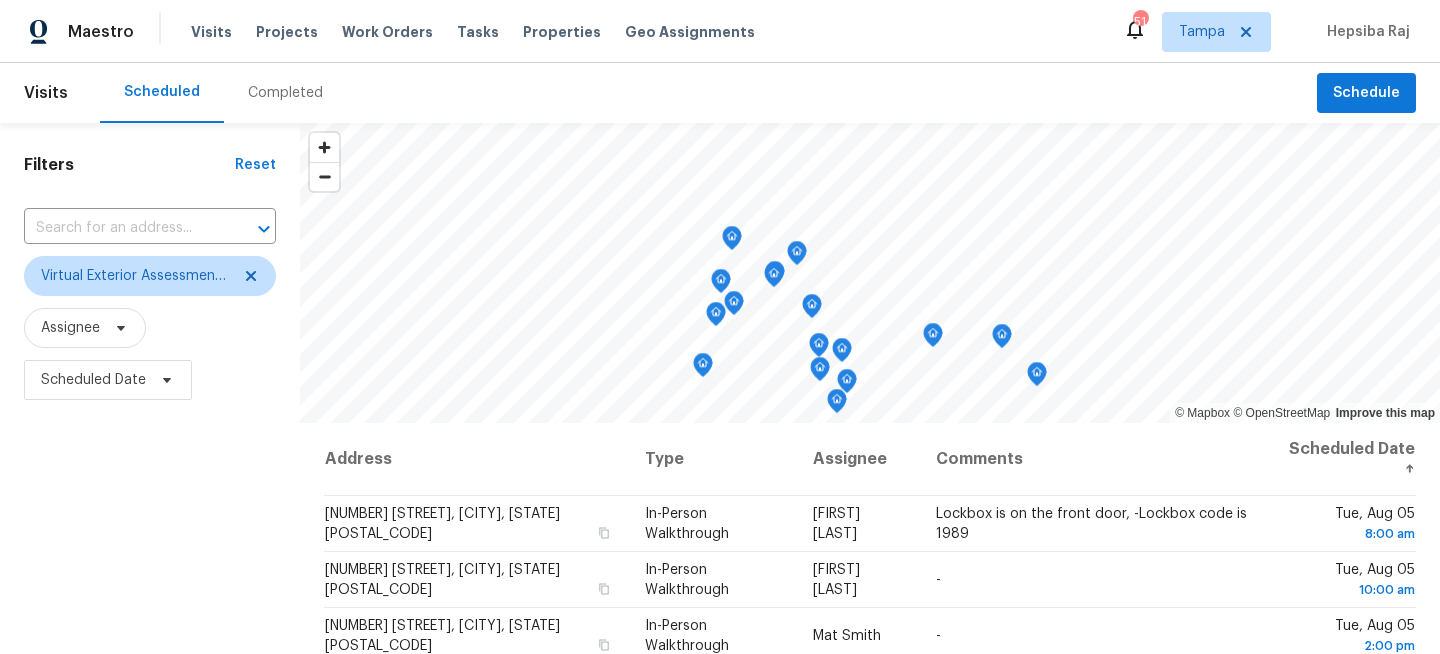 scroll, scrollTop: 0, scrollLeft: 0, axis: both 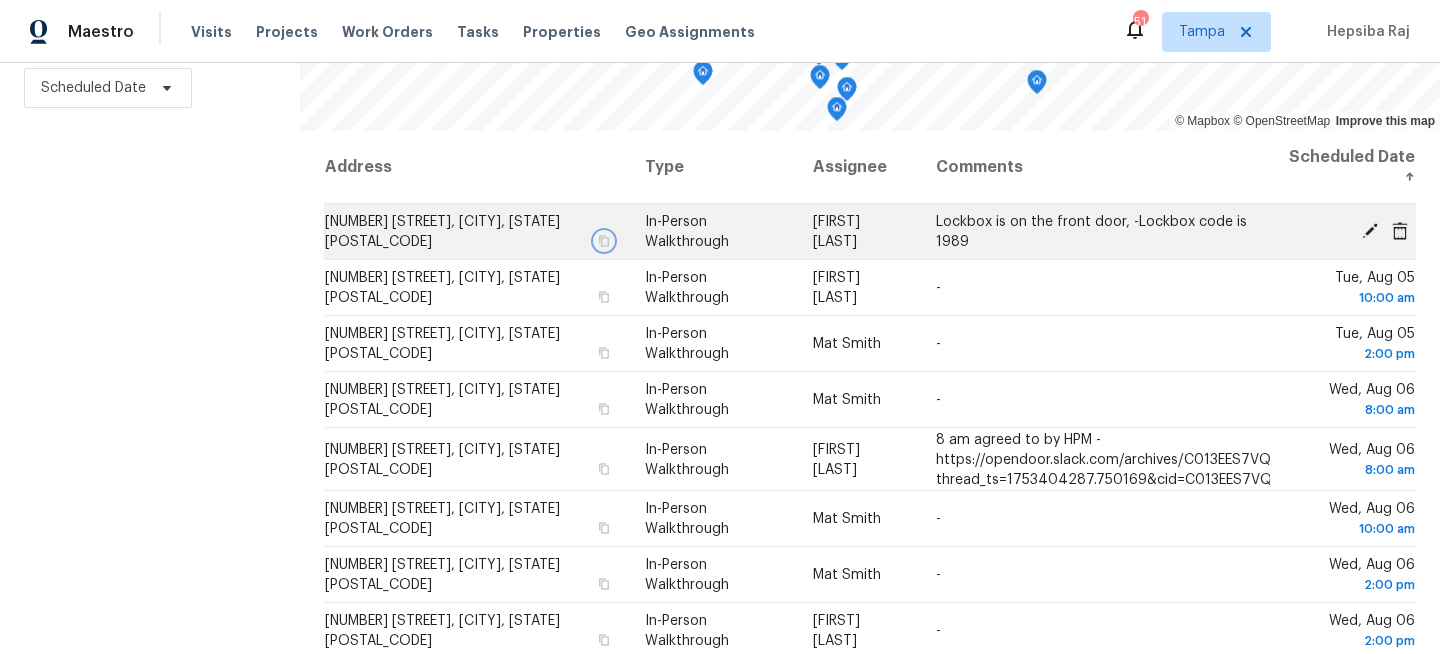 click 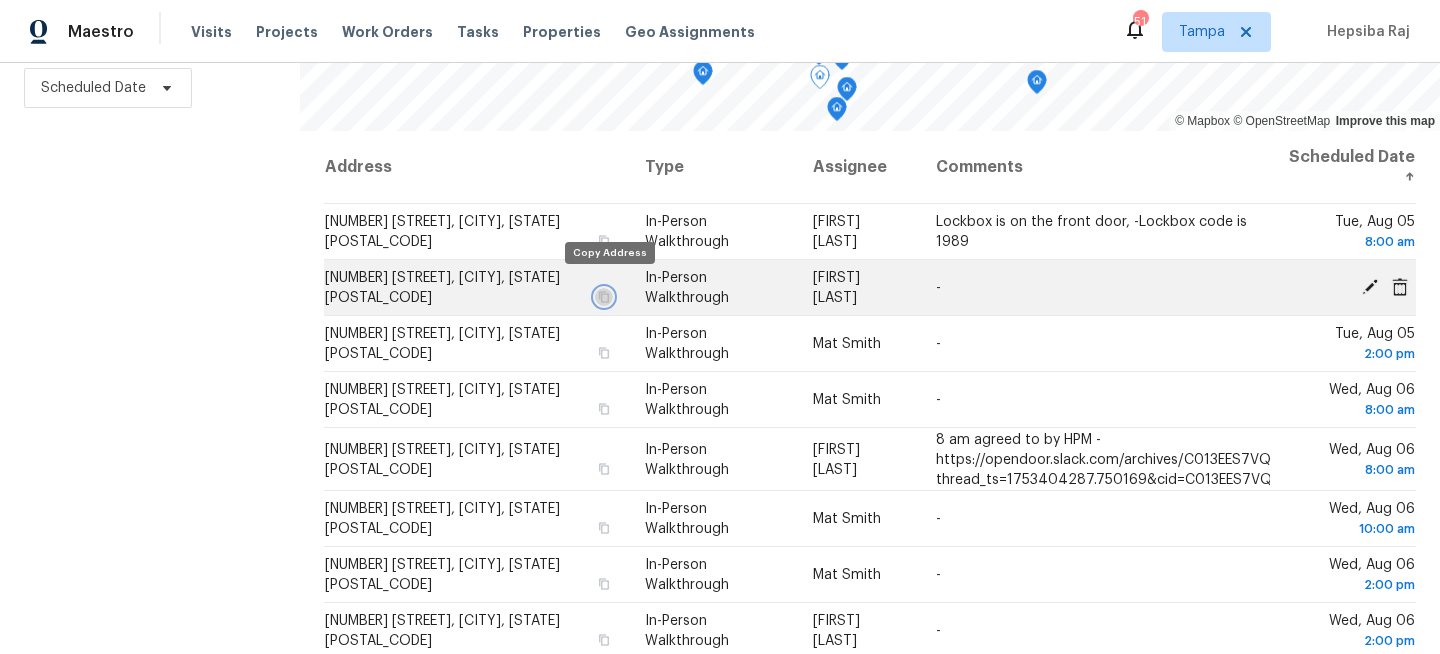 click 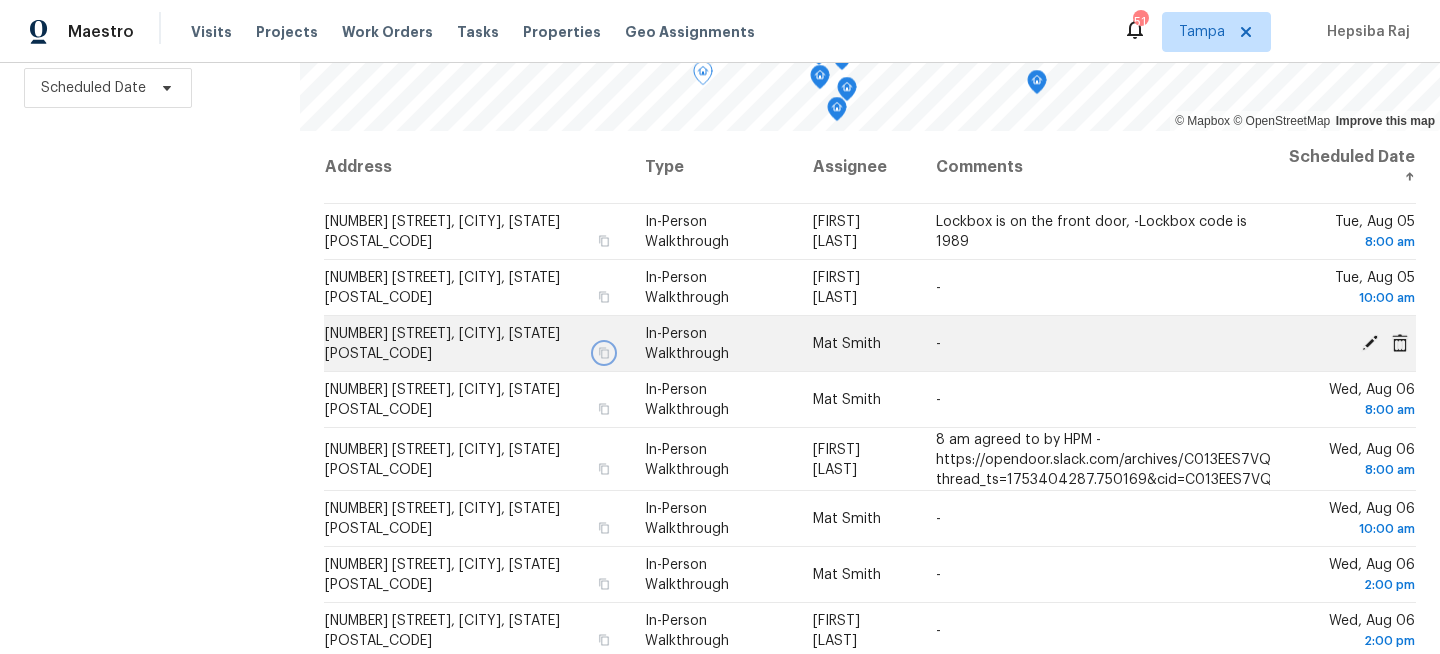click 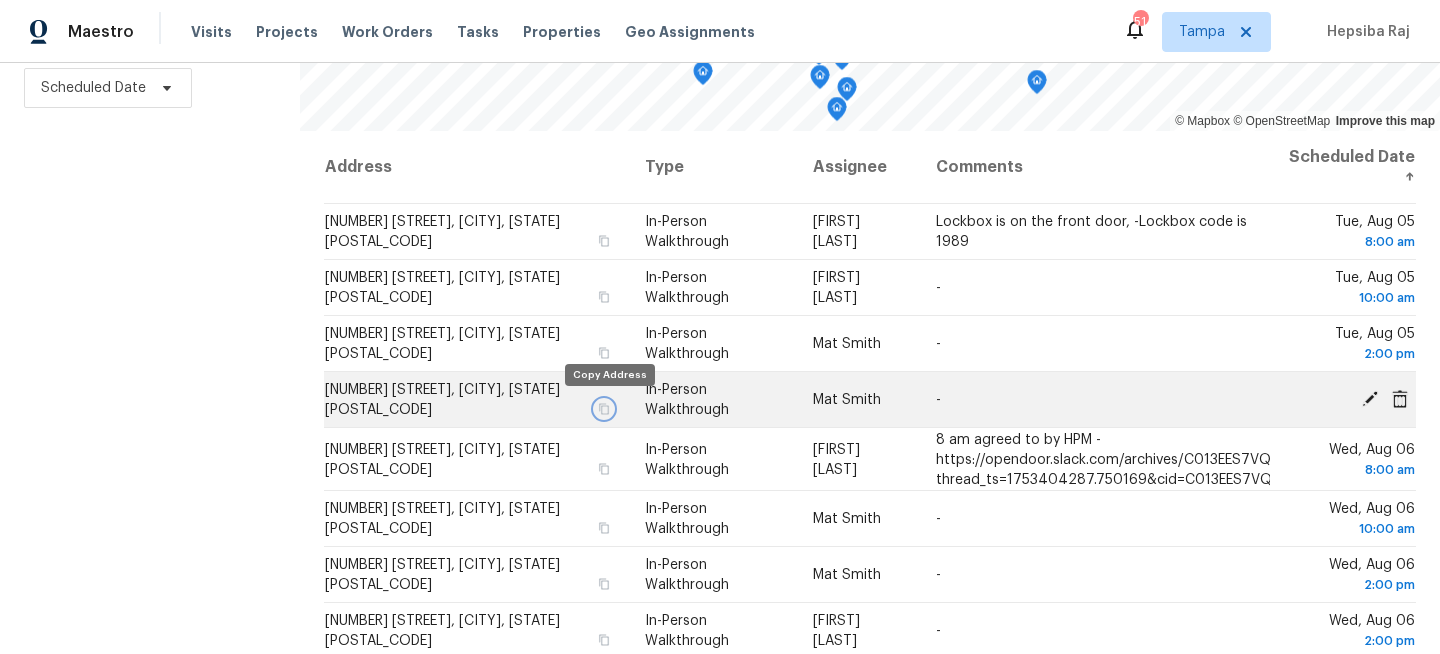 click 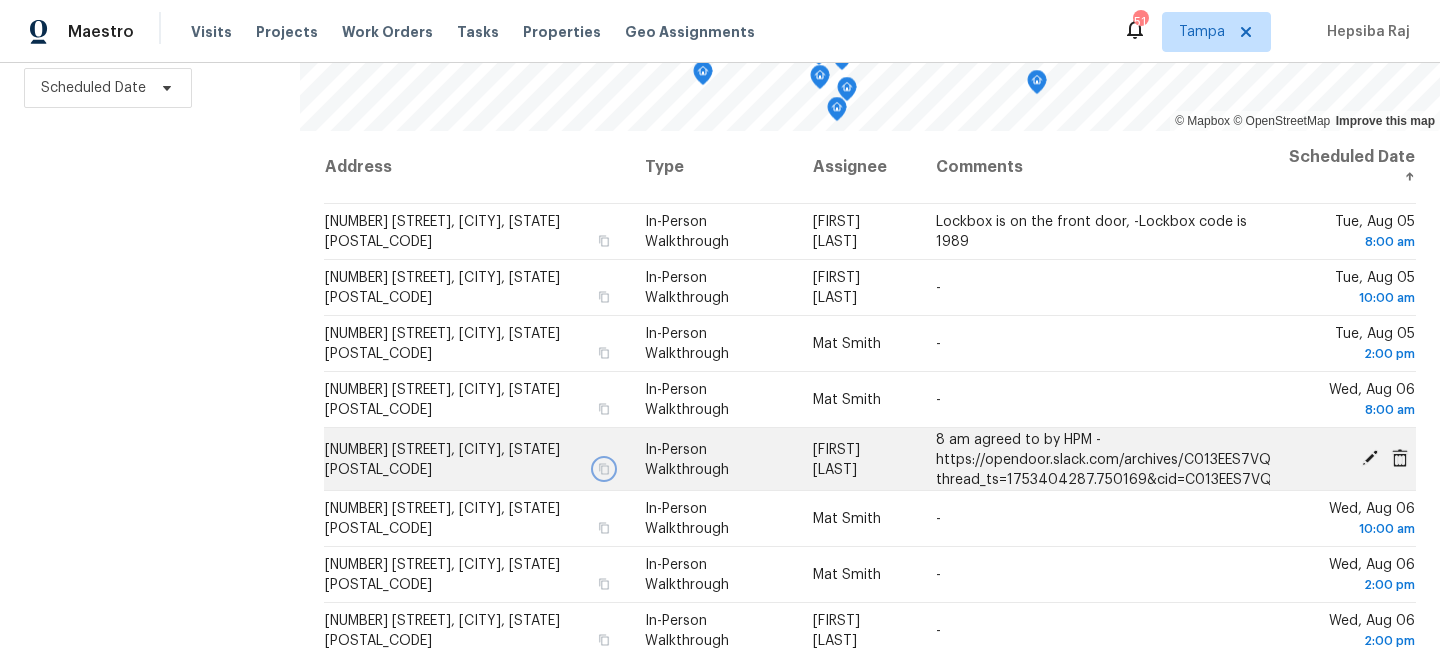 click 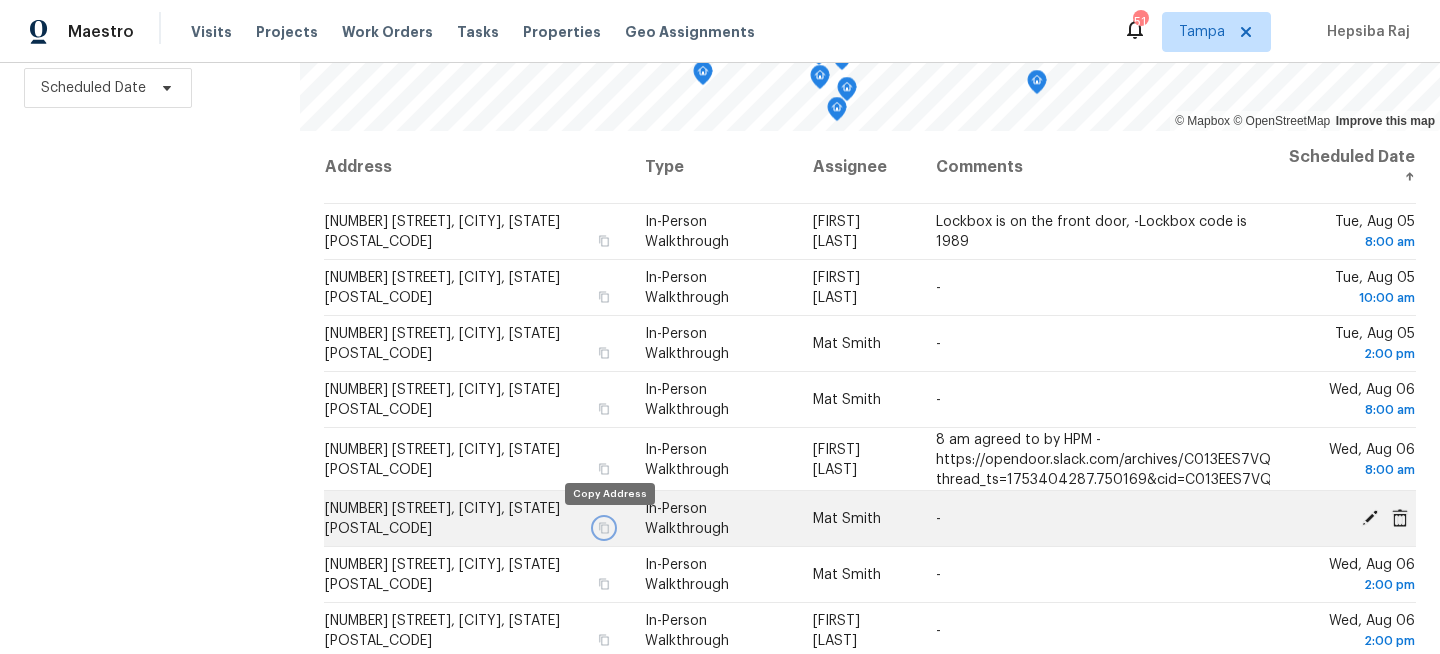 click 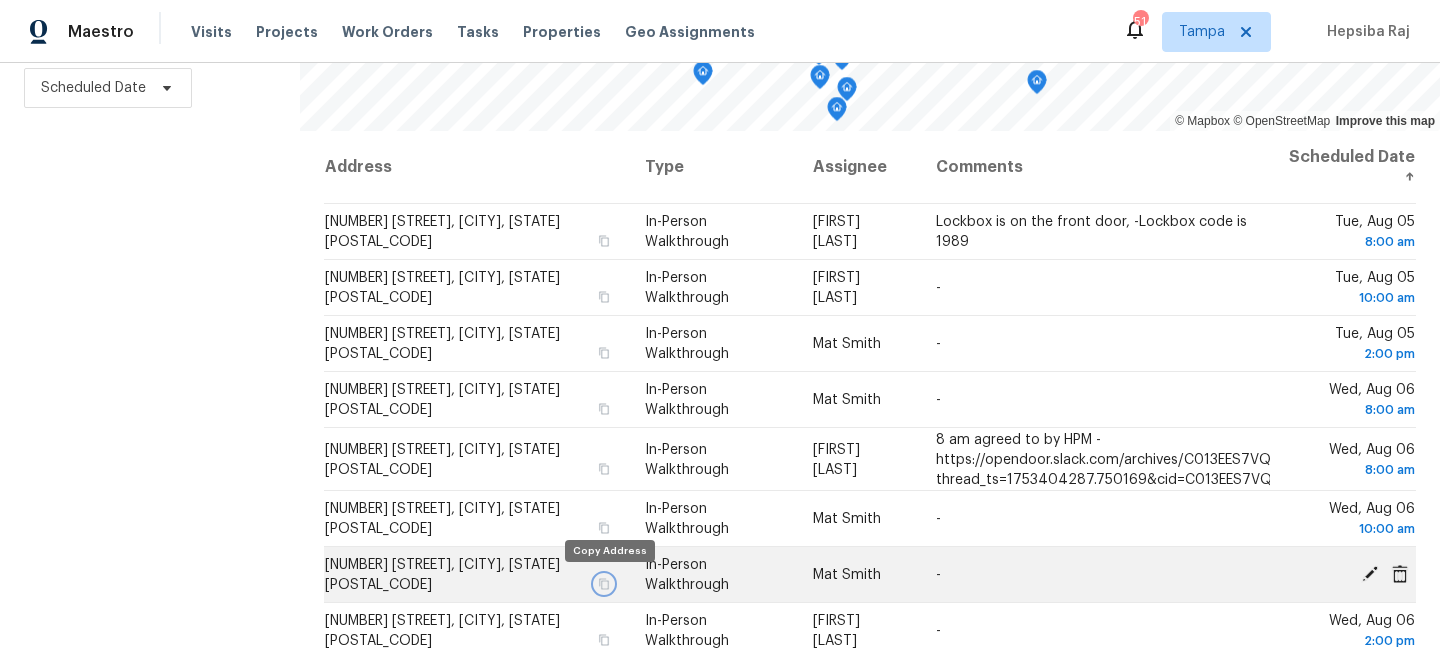 click 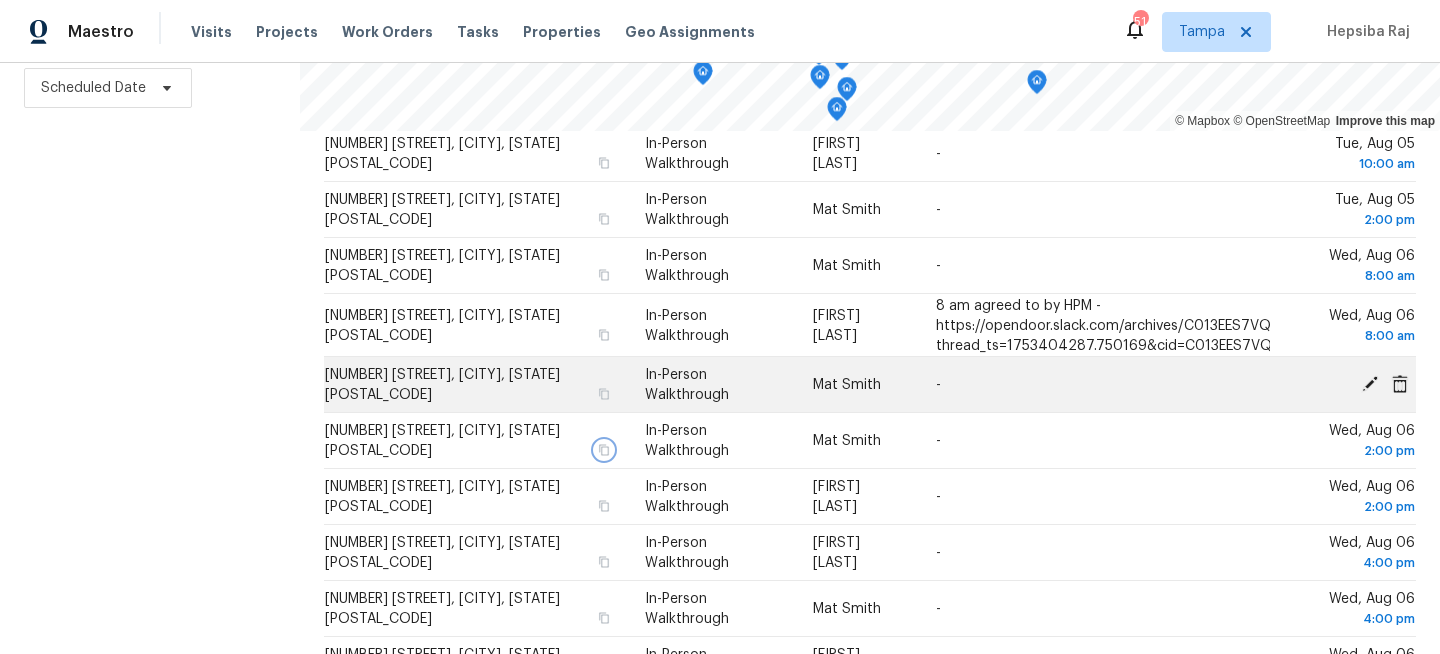 scroll, scrollTop: 212, scrollLeft: 0, axis: vertical 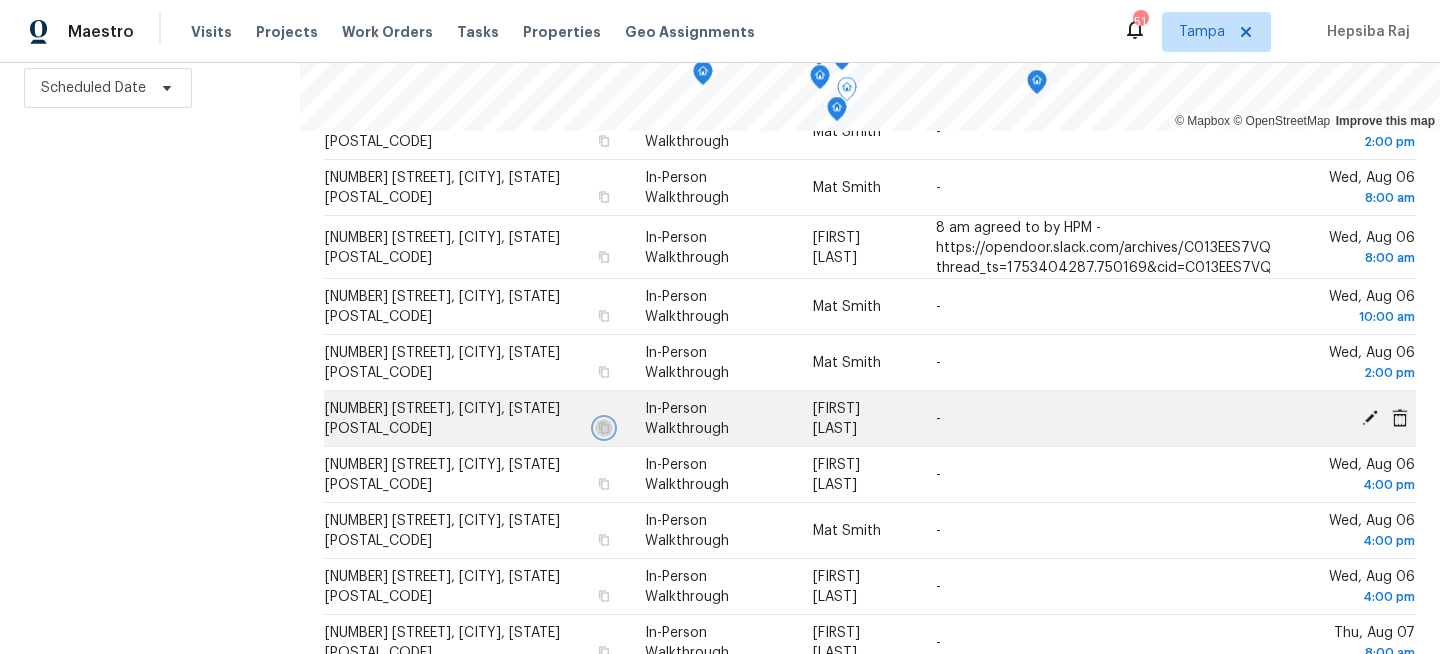 click 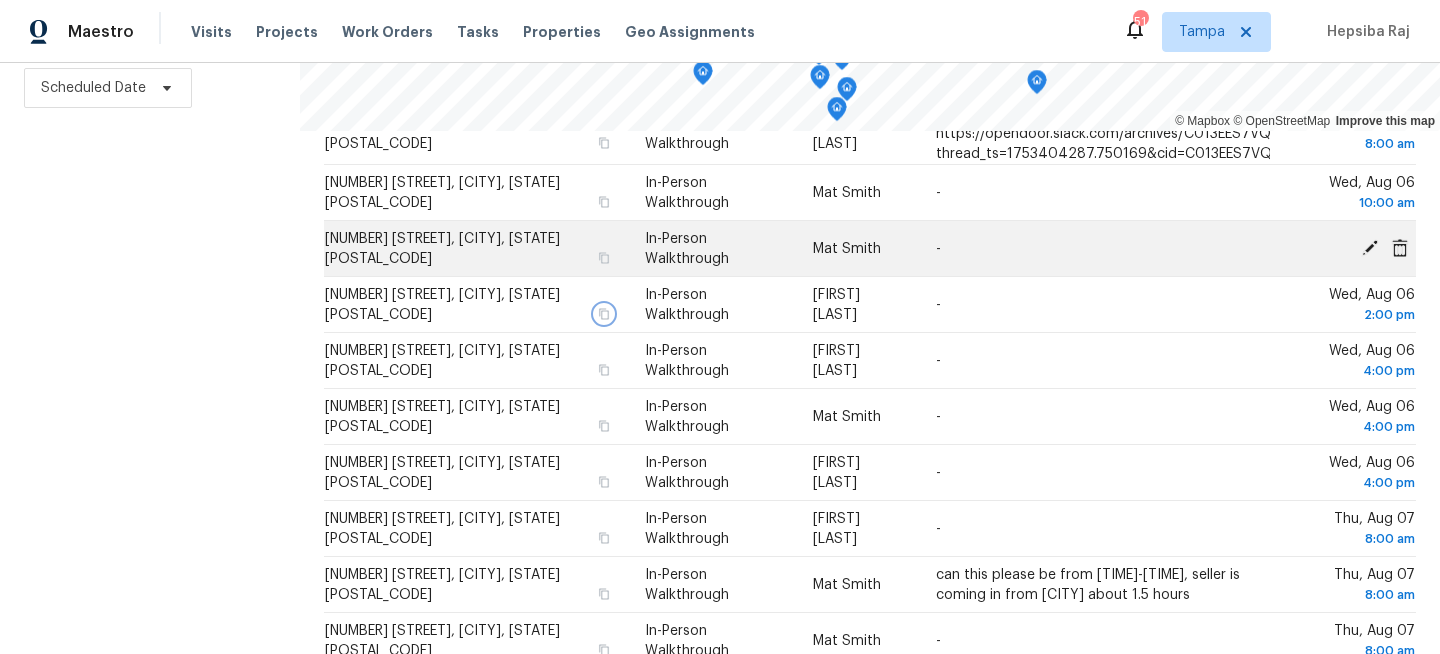 scroll, scrollTop: 405, scrollLeft: 0, axis: vertical 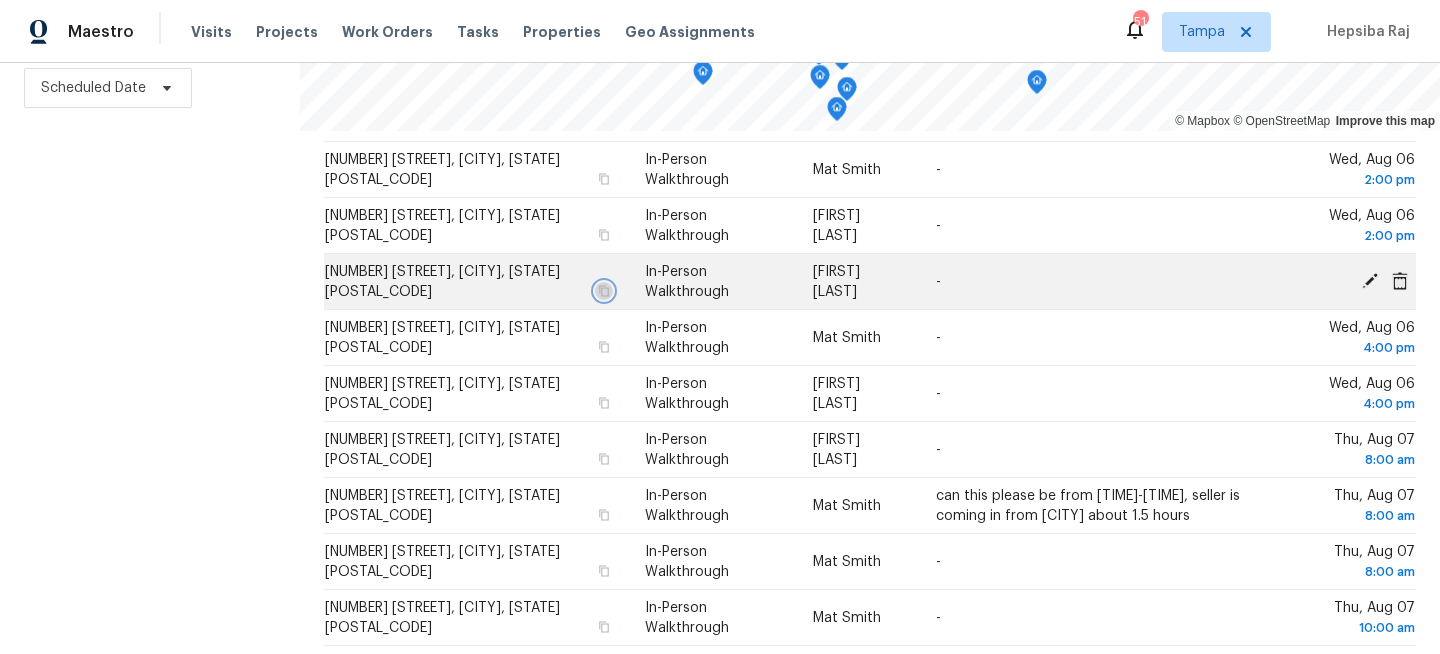click 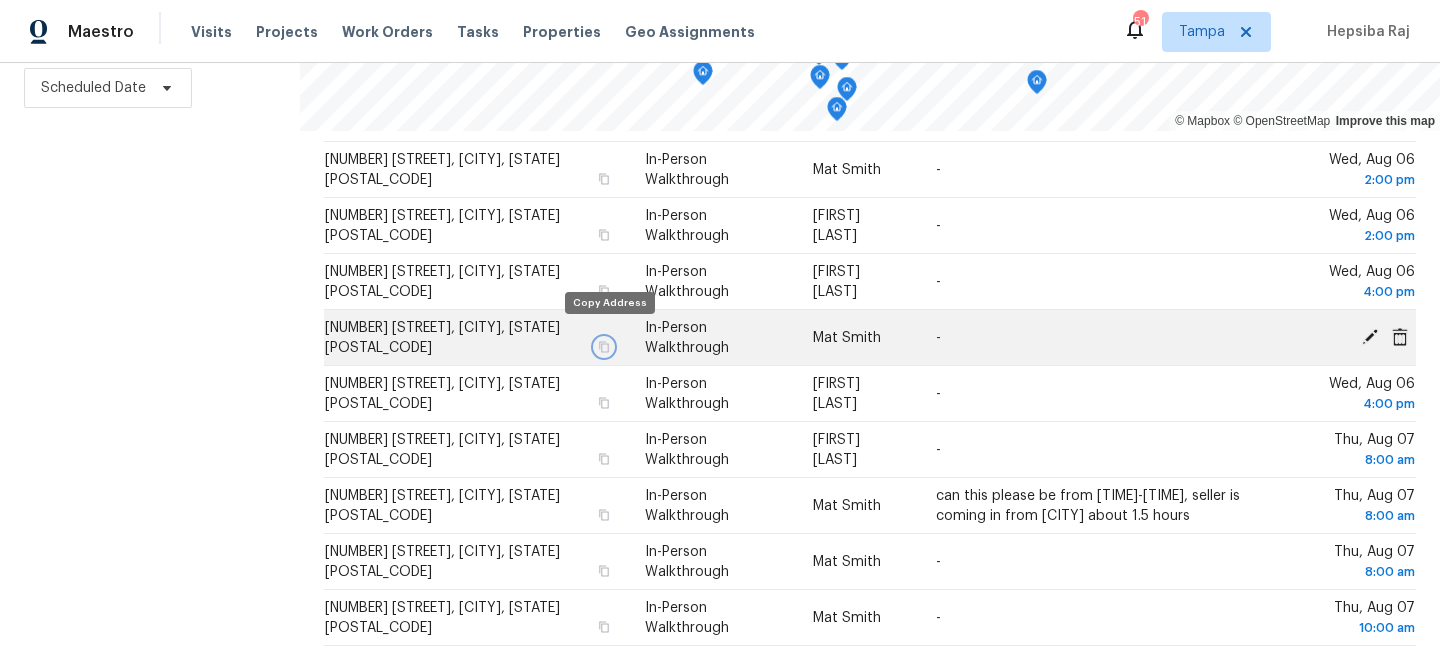 click 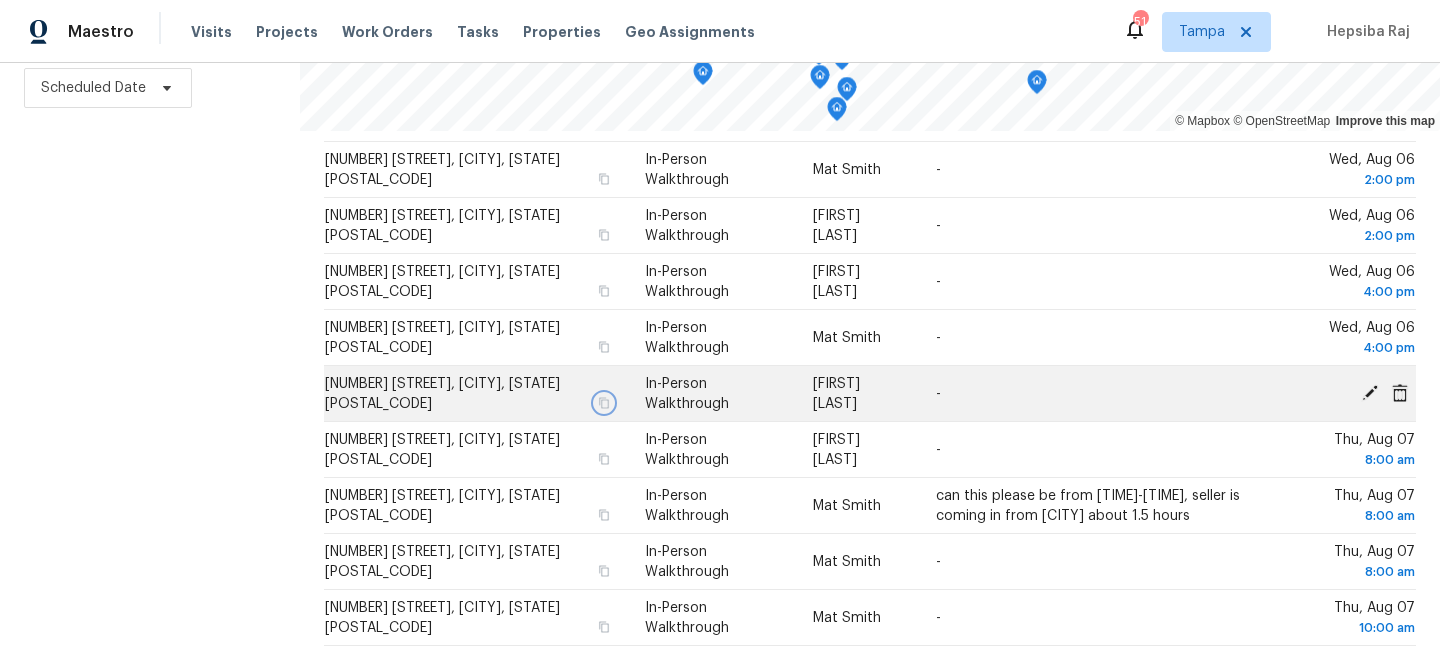 click 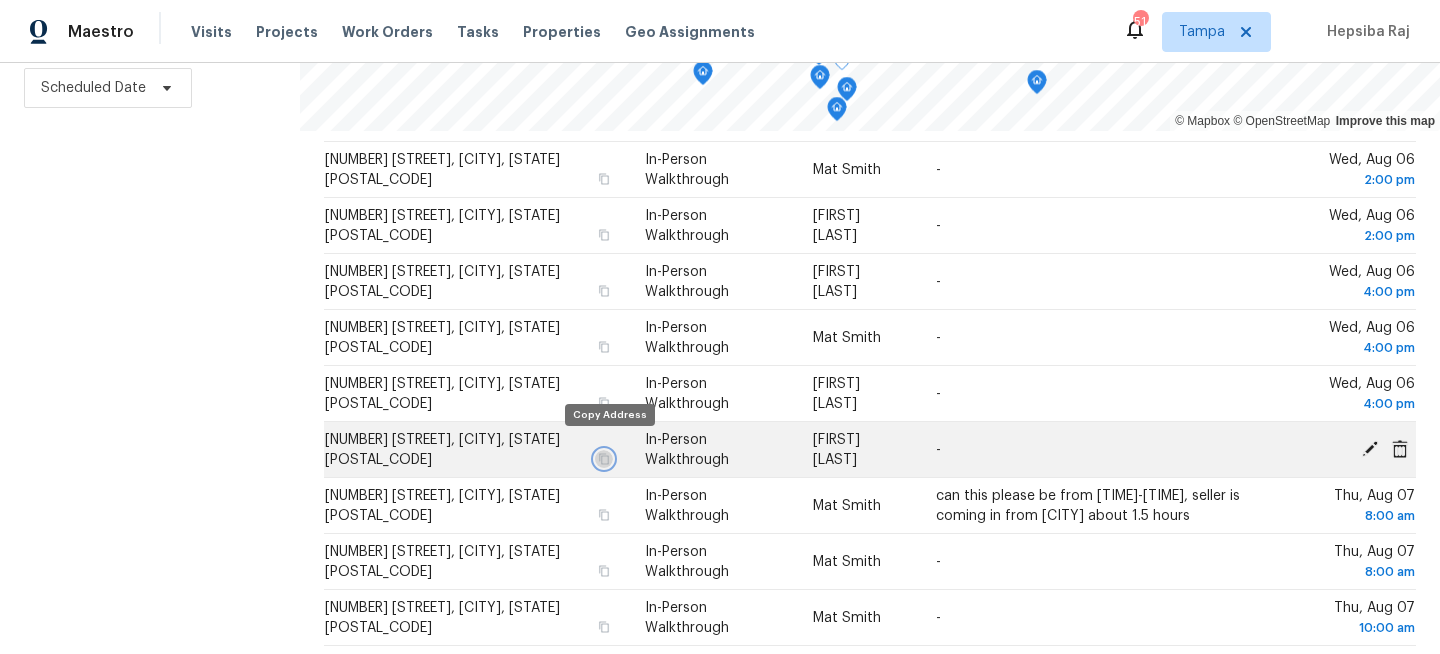 click 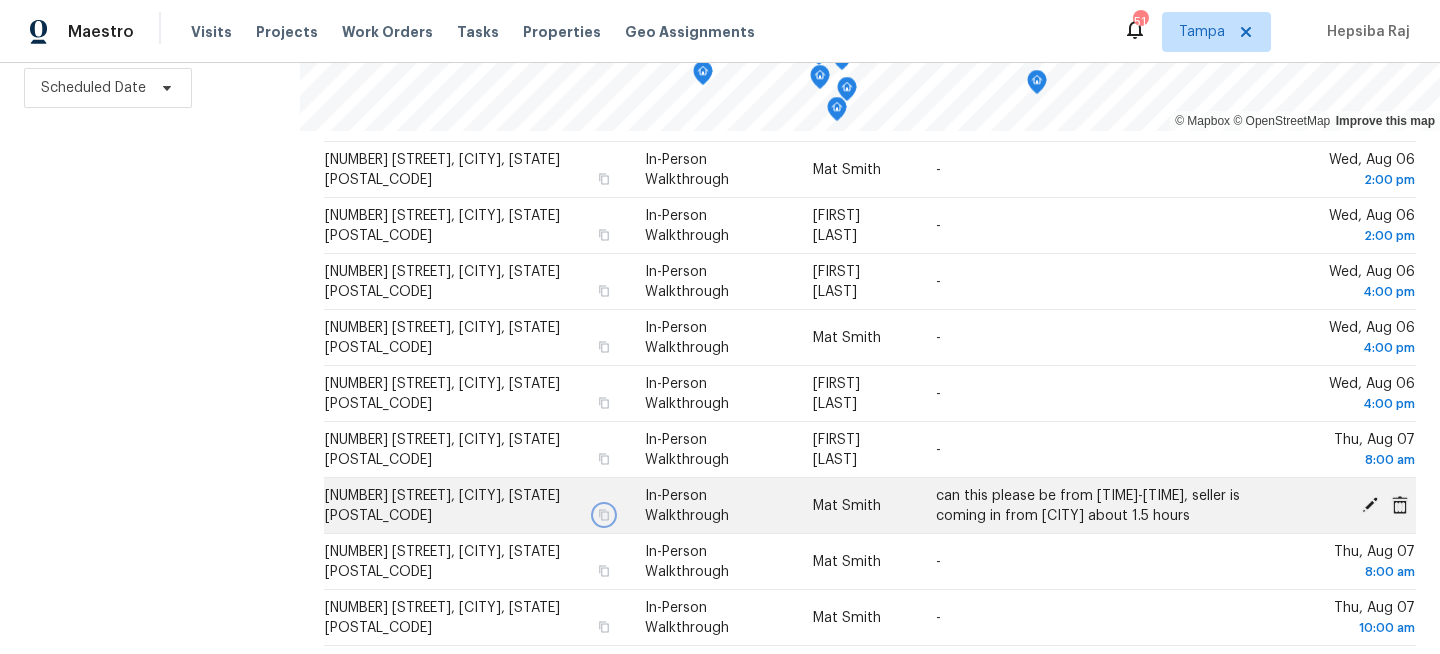 click 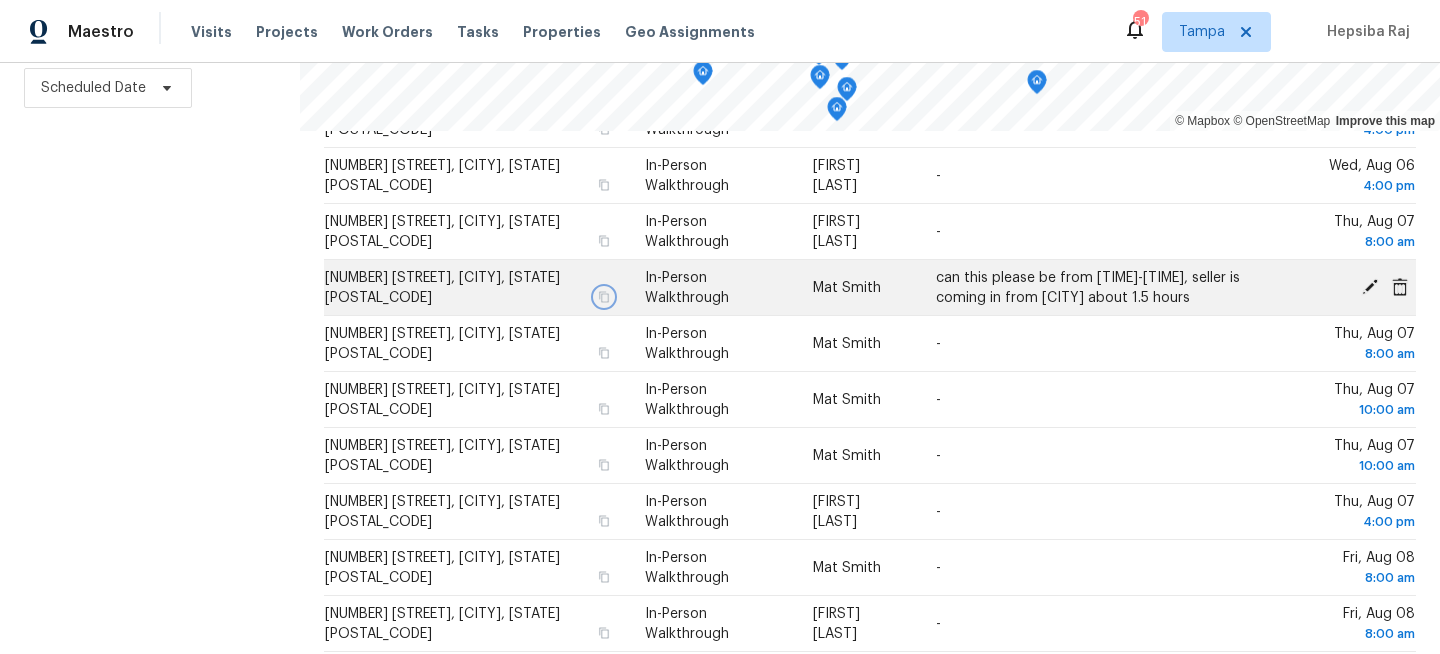 scroll, scrollTop: 648, scrollLeft: 0, axis: vertical 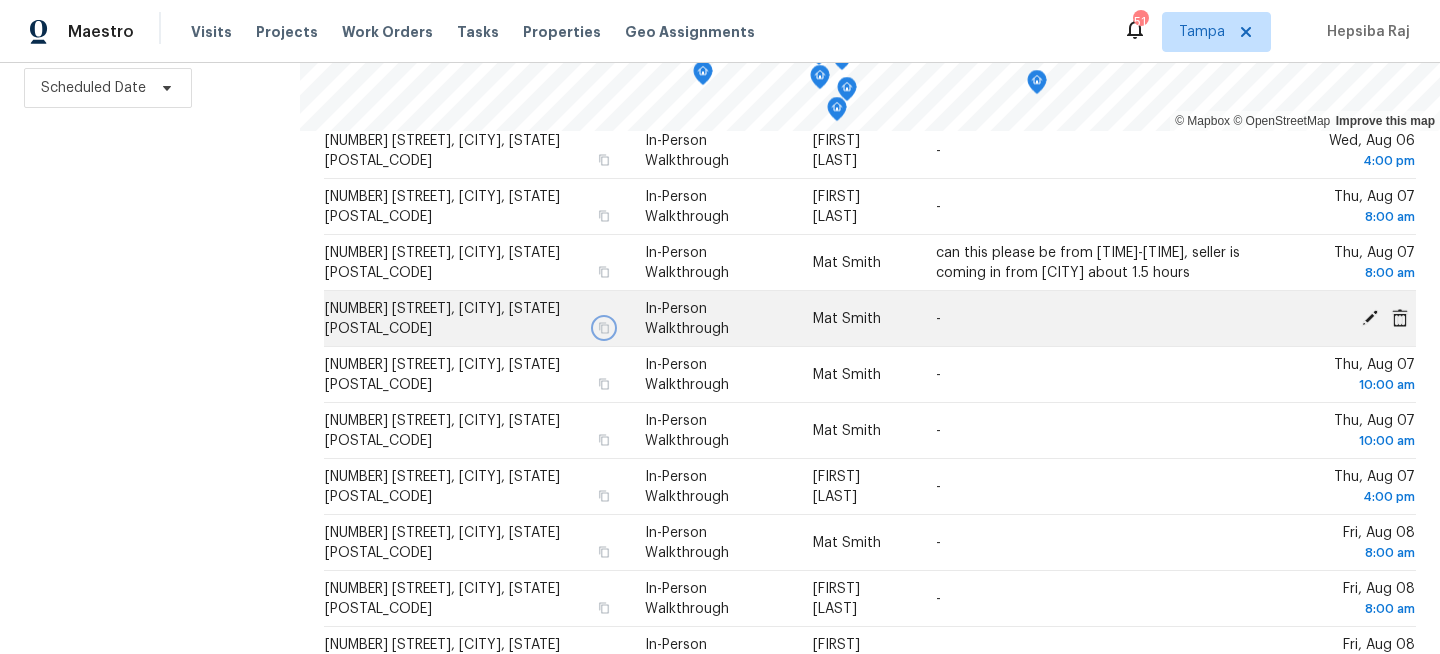 click at bounding box center (604, 328) 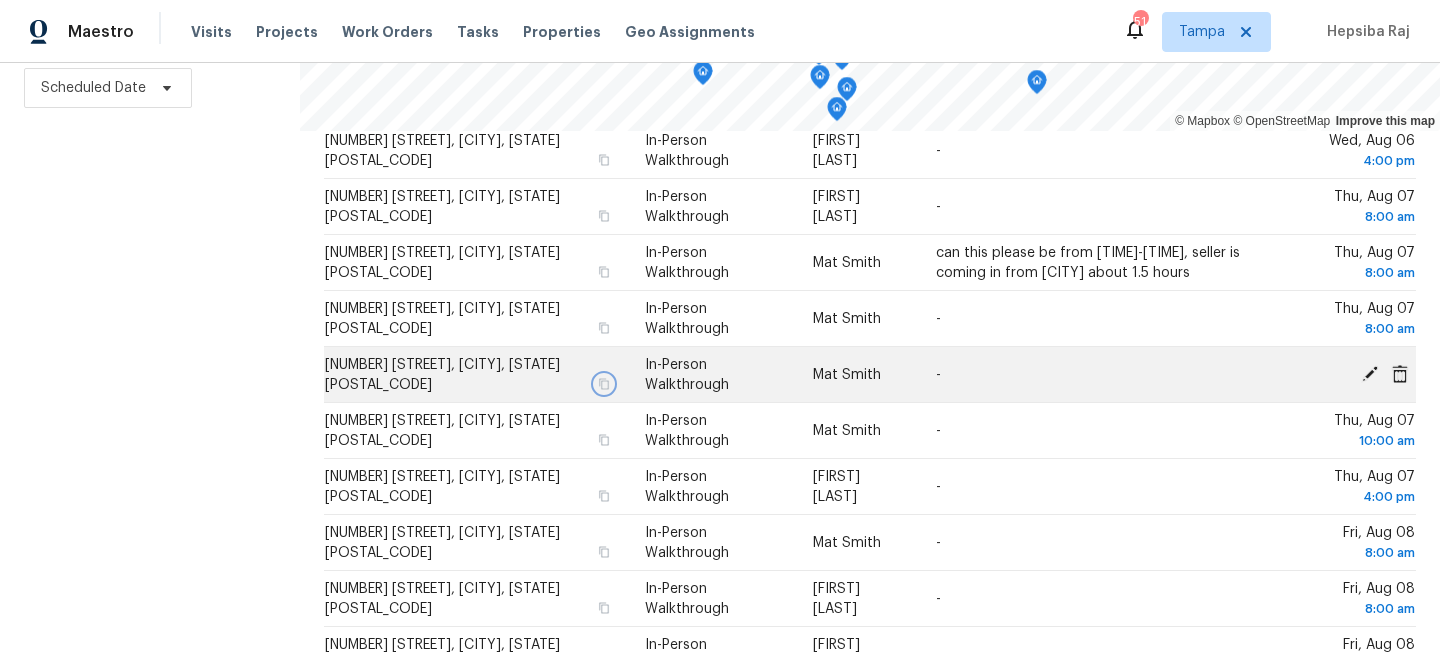 click 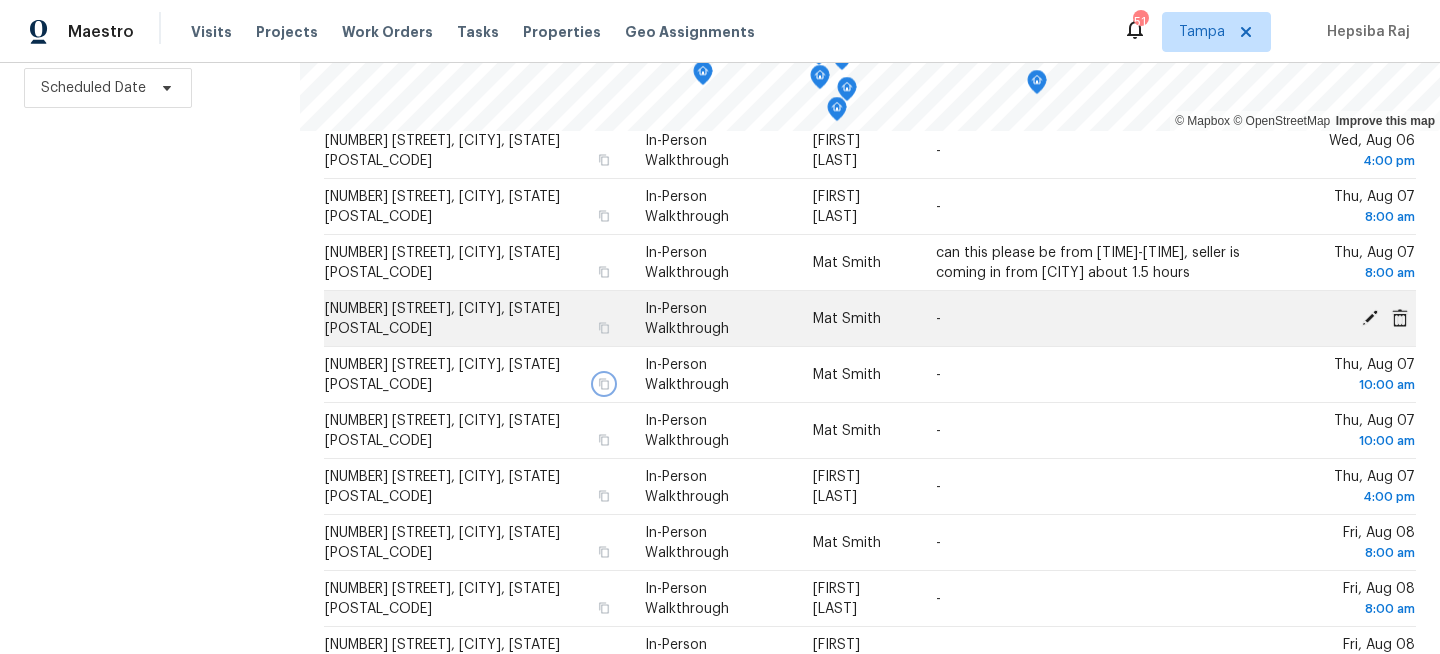 scroll, scrollTop: 730, scrollLeft: 0, axis: vertical 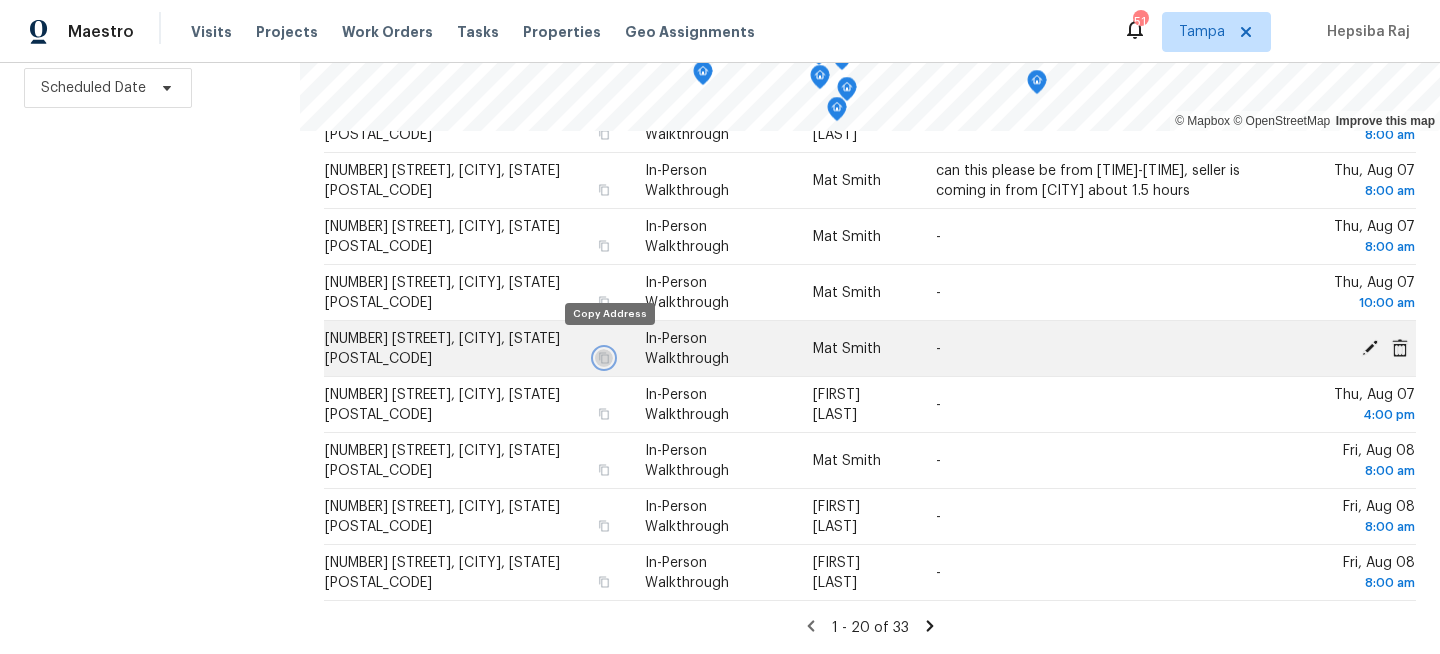 click 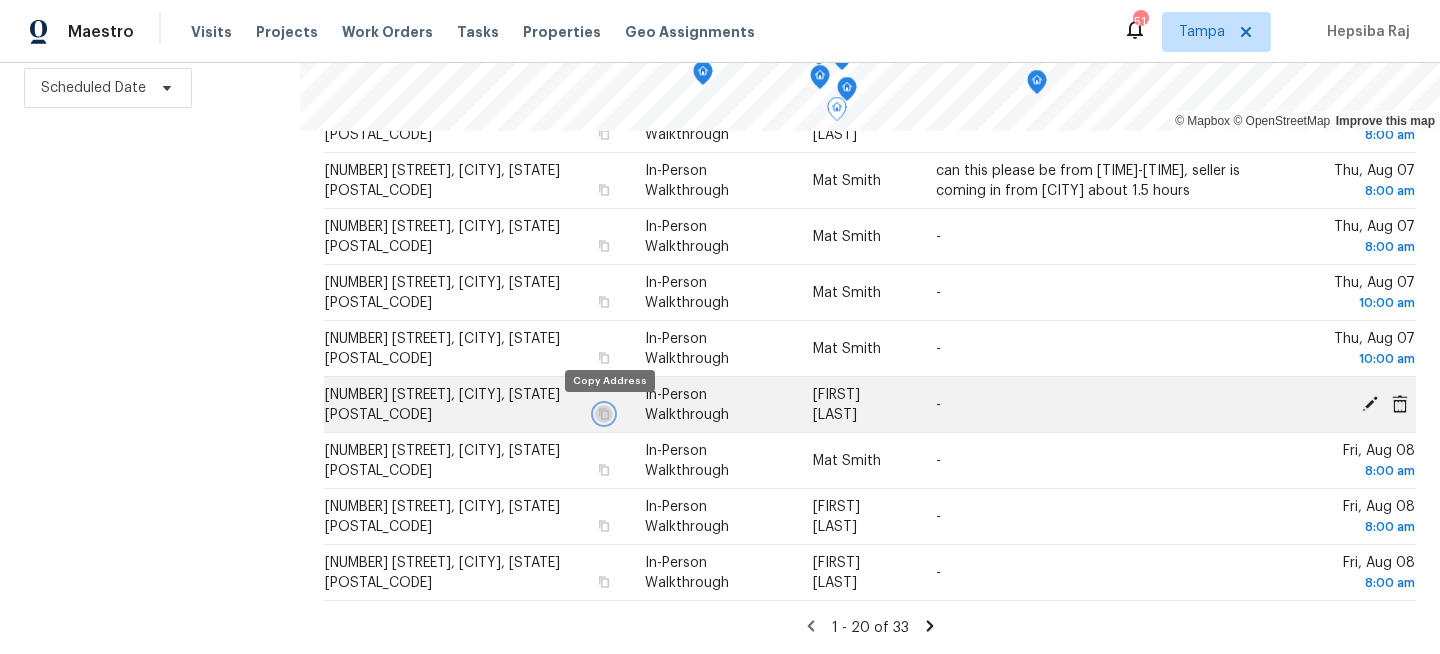 click 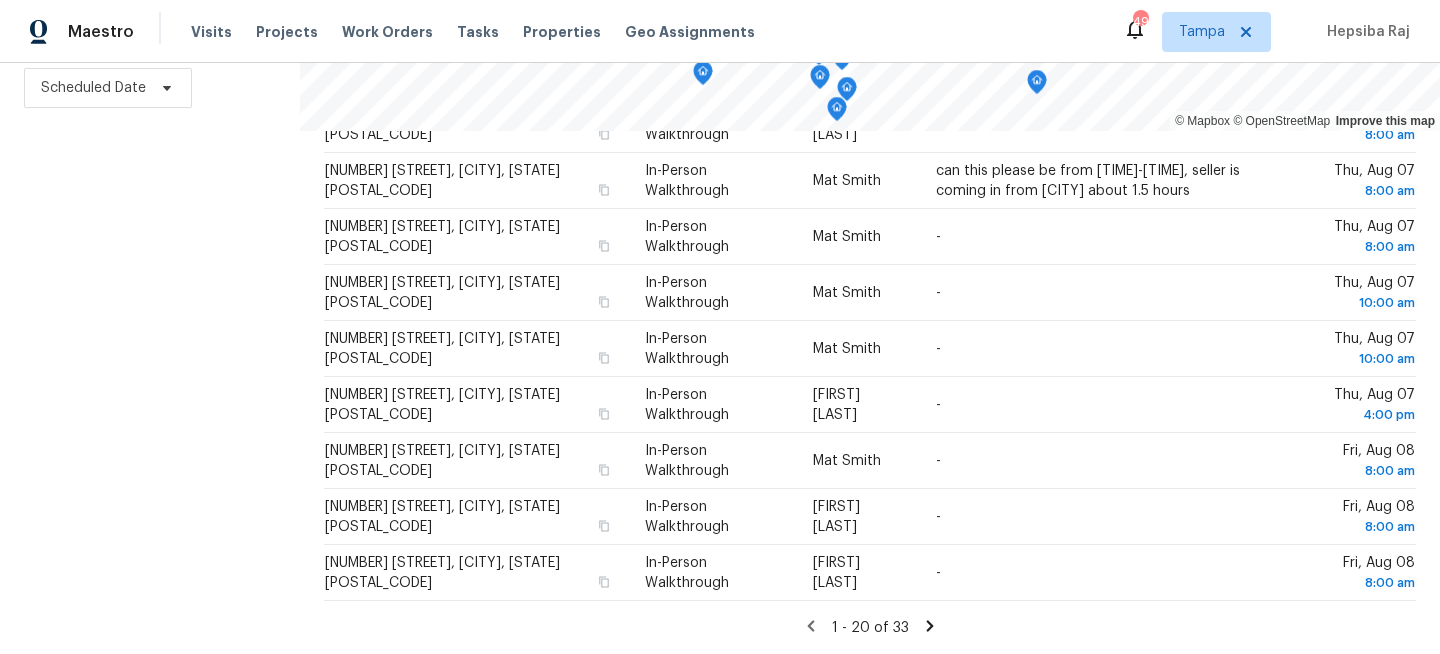 click on "Filters Reset ​ Virtual Exterior Assessment + 2 Assignee Scheduled Date" at bounding box center [150, 242] 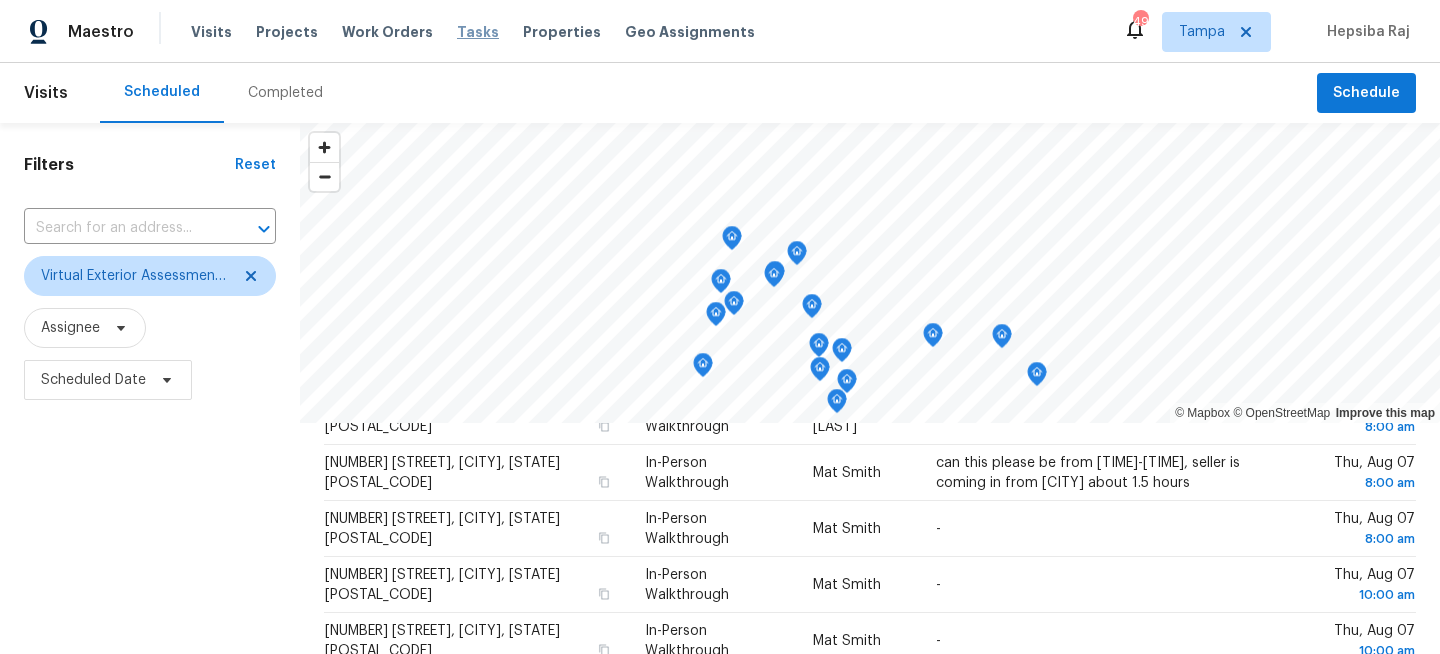 click on "Tasks" at bounding box center [478, 32] 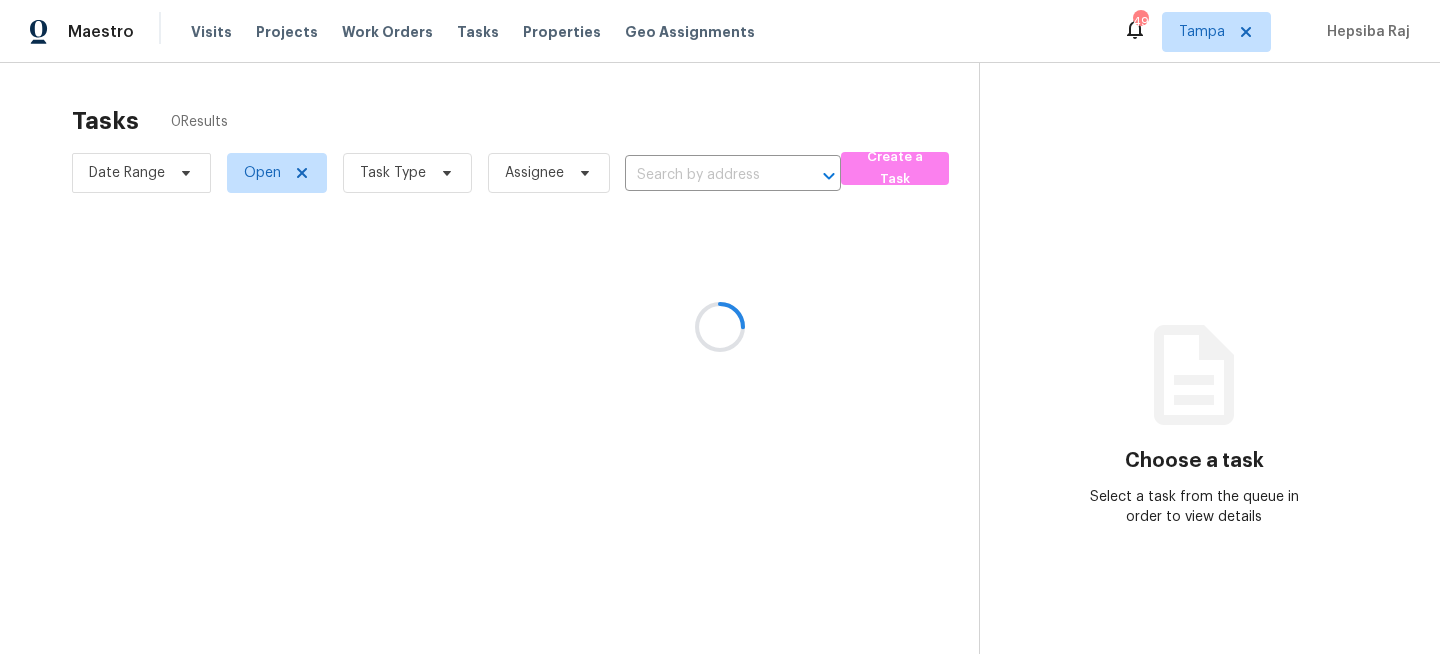click at bounding box center (720, 327) 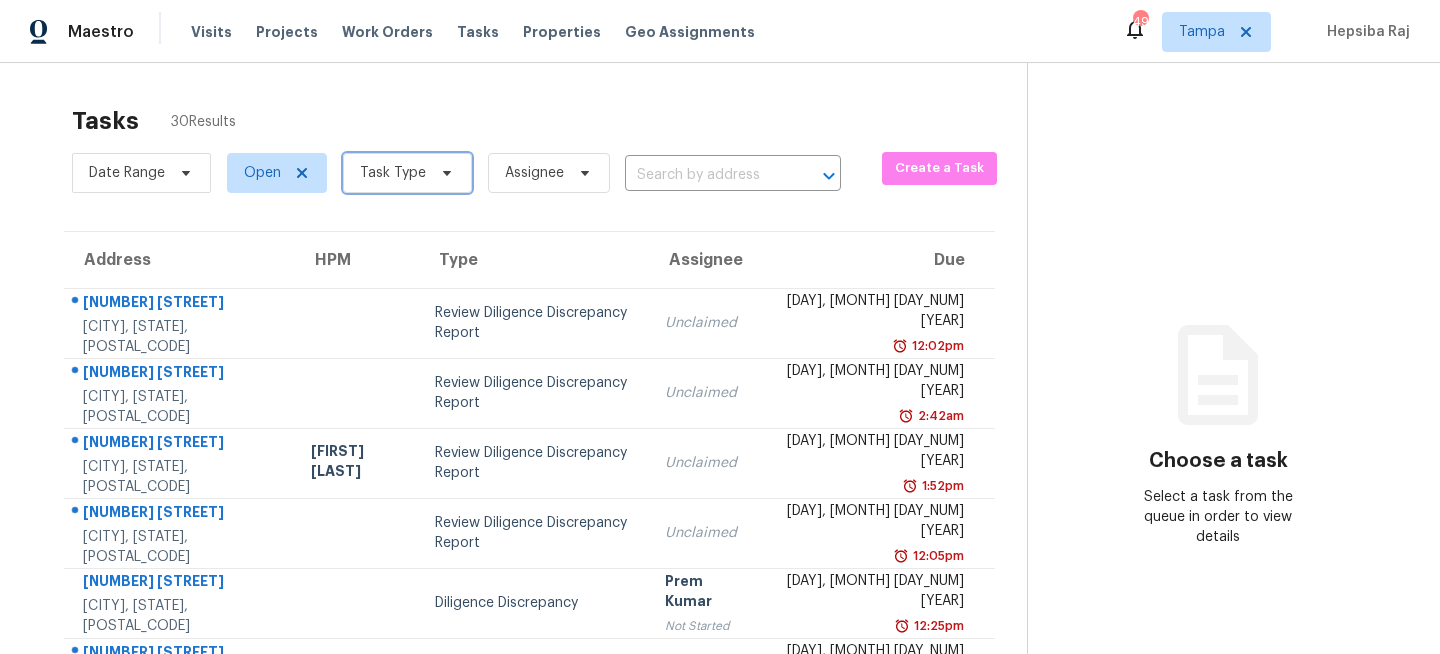 click on "Task Type" at bounding box center [393, 173] 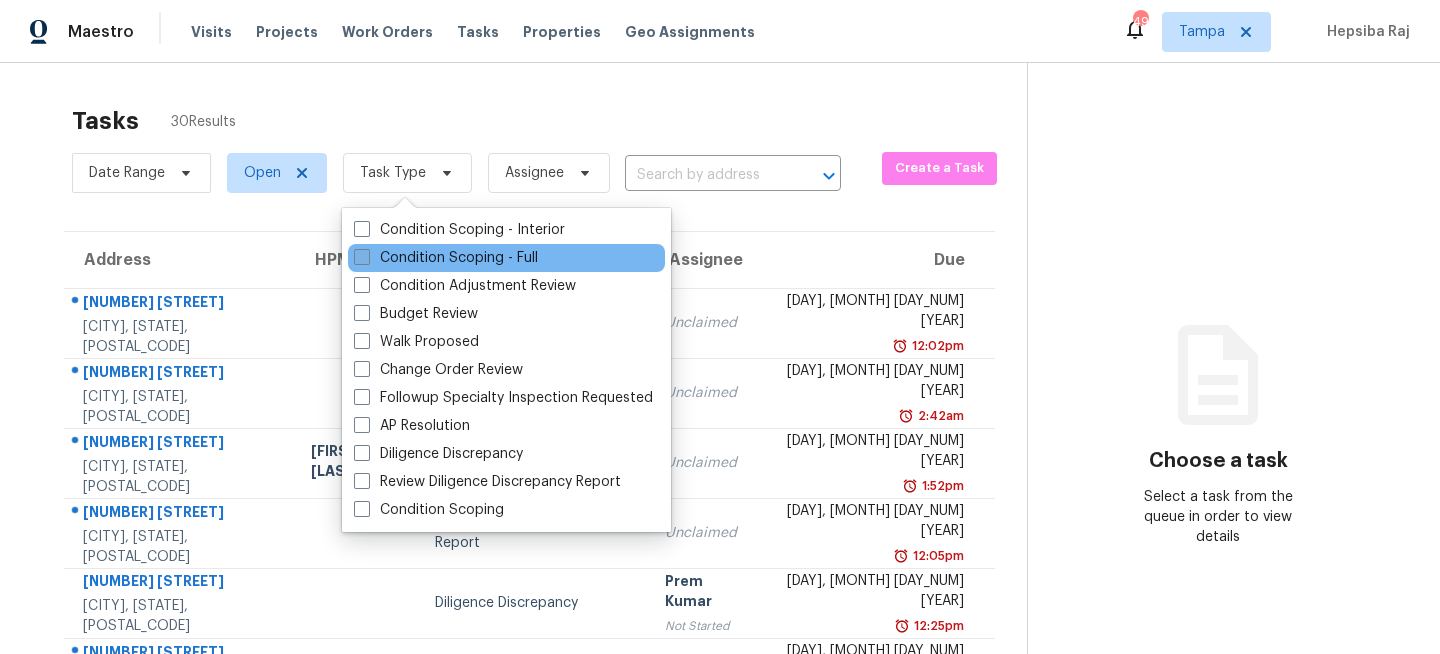 click on "Condition Scoping - Full" at bounding box center [446, 258] 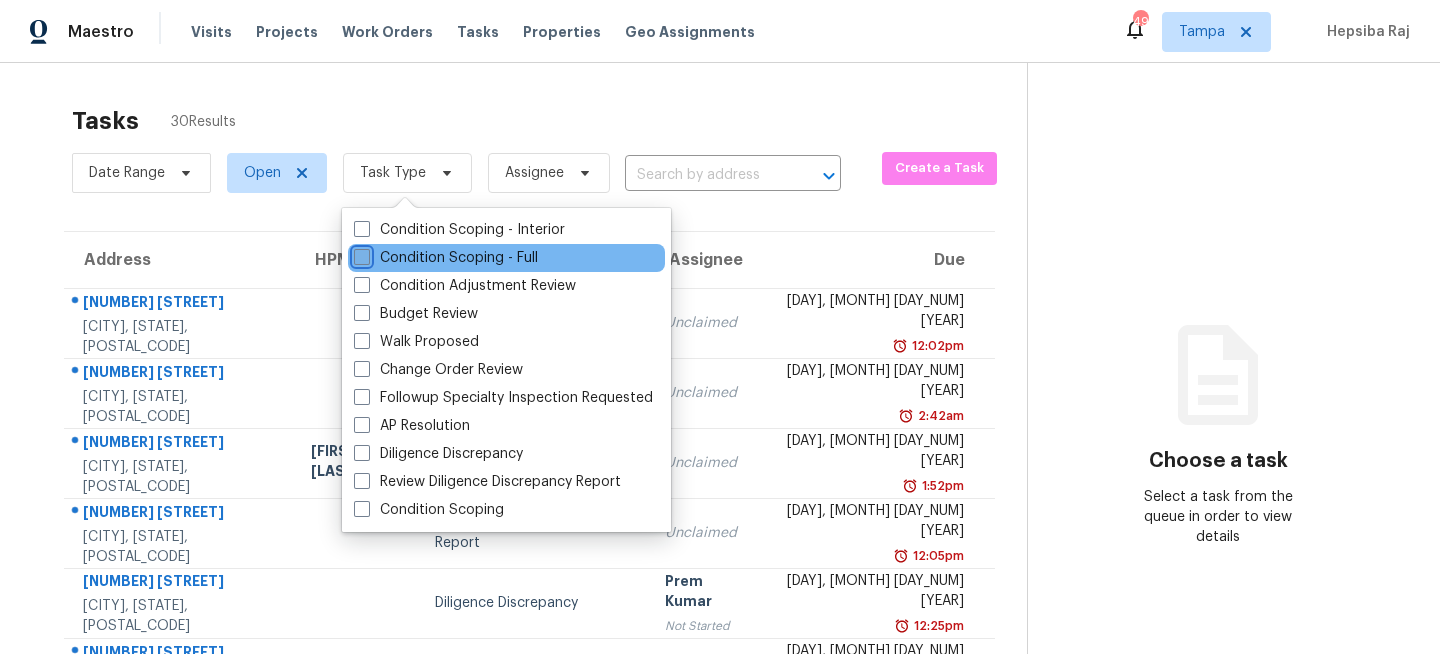 click on "Condition Scoping - Full" at bounding box center [360, 254] 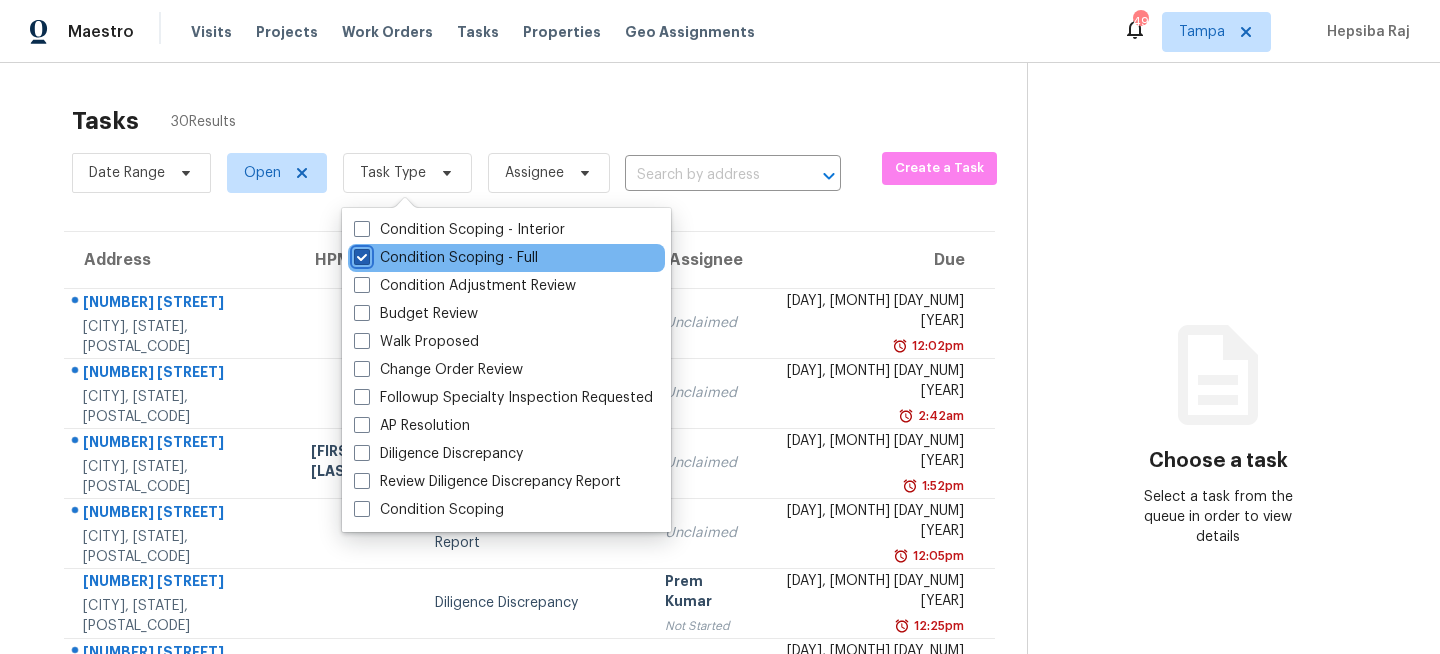 checkbox on "true" 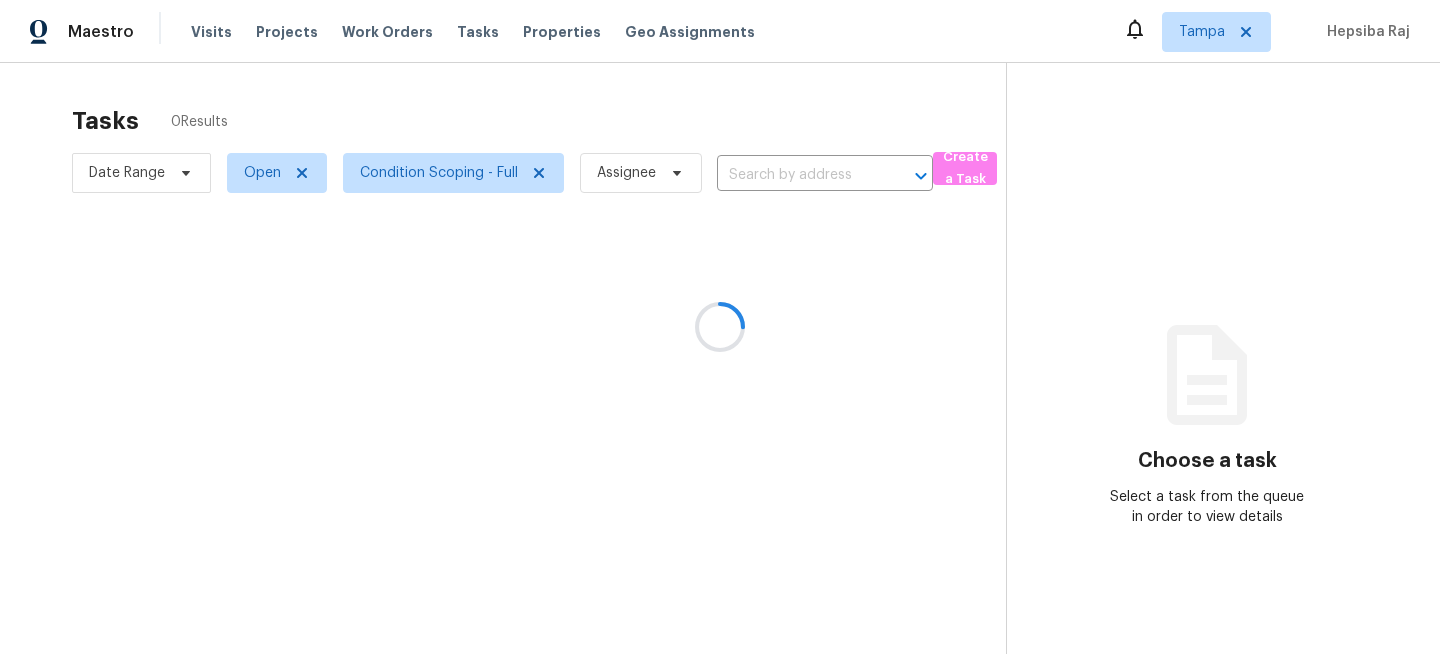 scroll, scrollTop: 0, scrollLeft: 0, axis: both 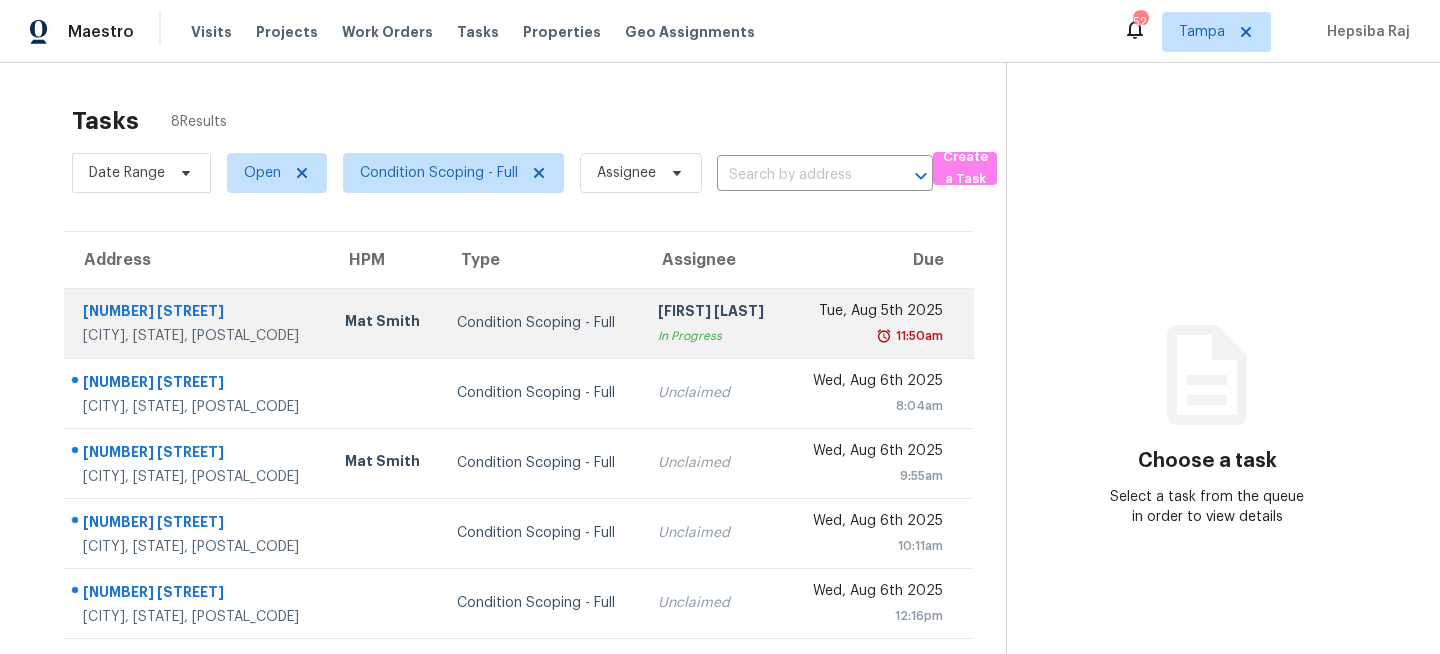 click on "Condition Scoping - Full" at bounding box center [541, 323] 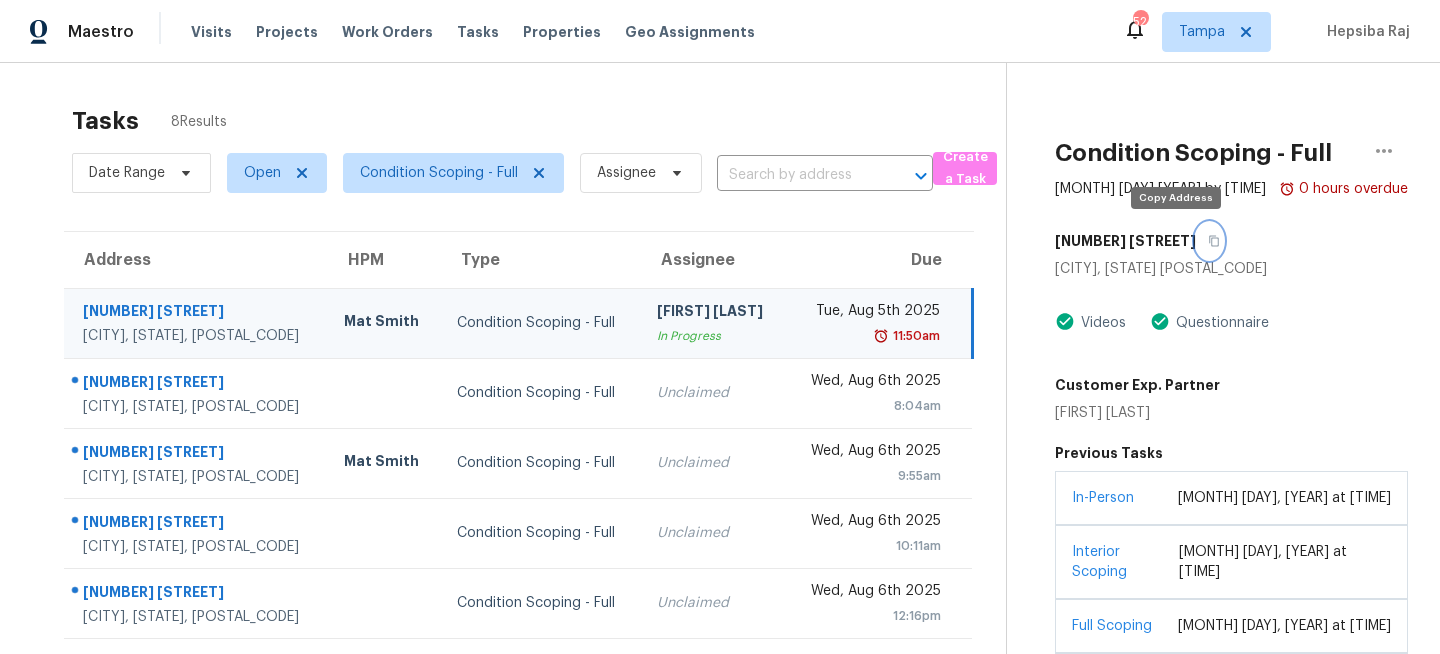 click 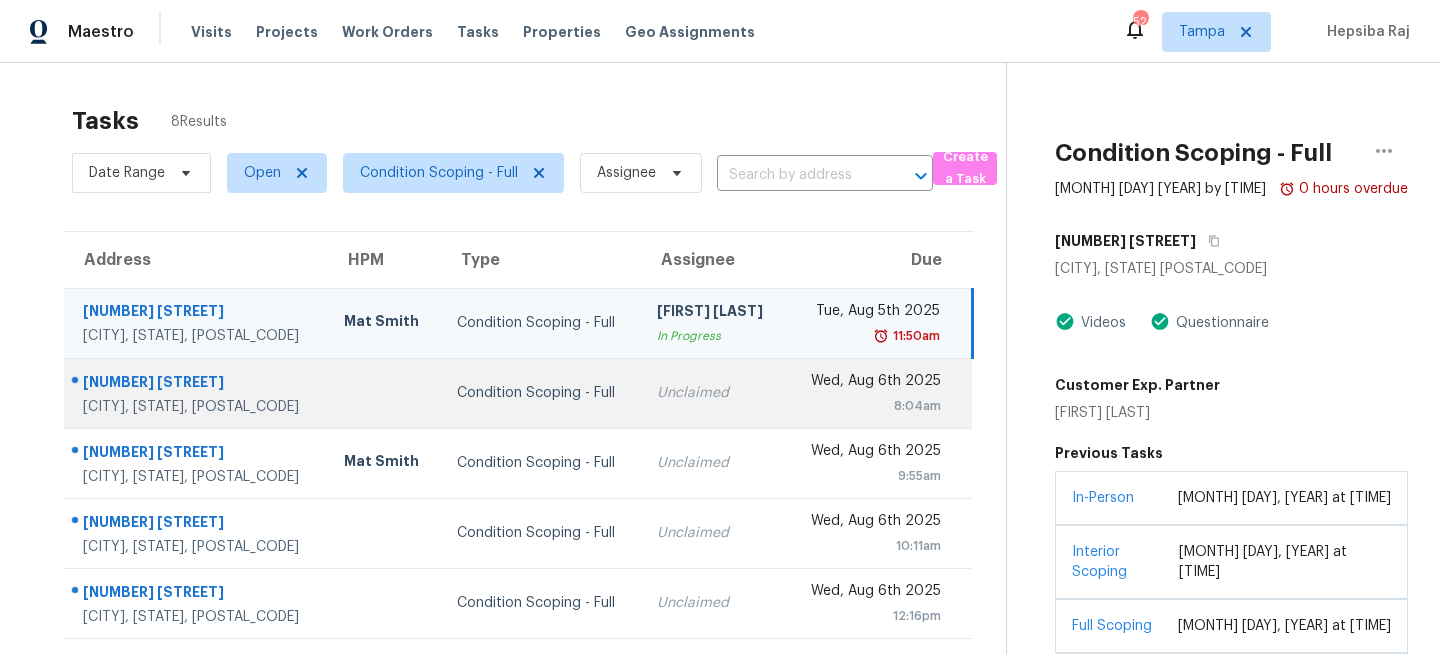 click on "Condition Scoping - Full" at bounding box center (541, 393) 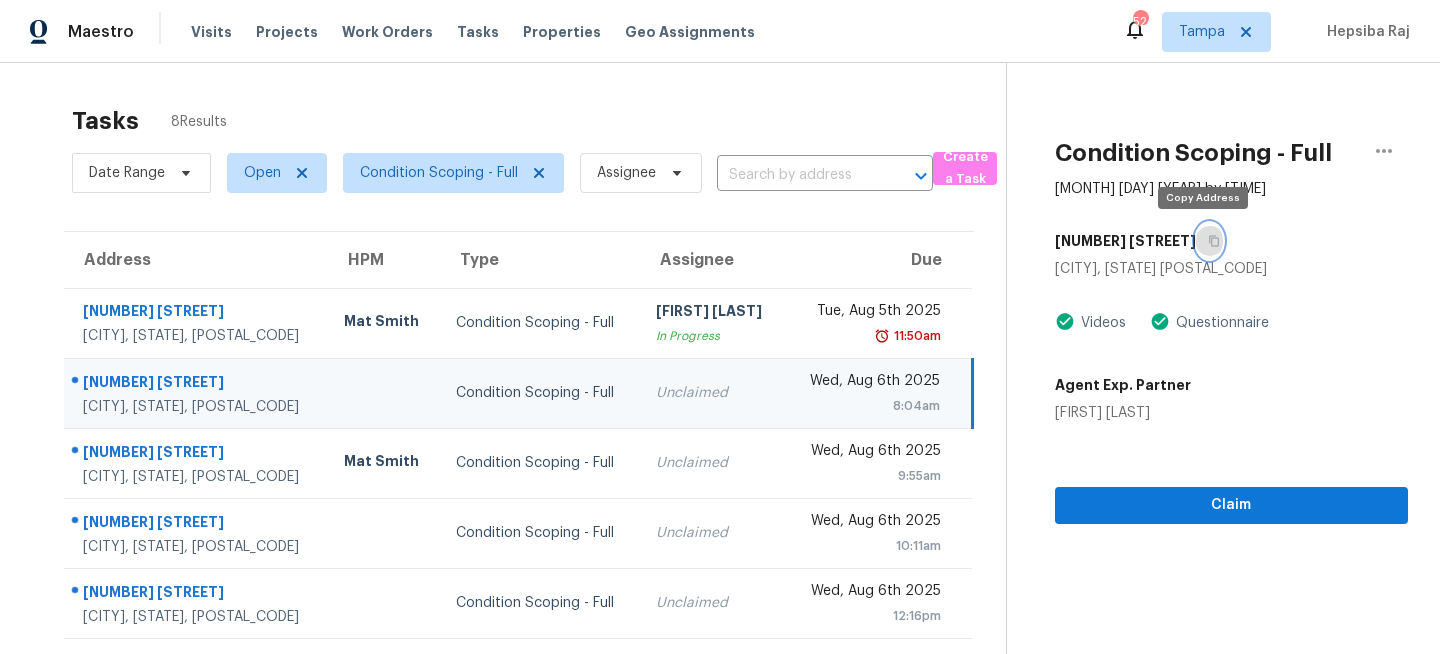click 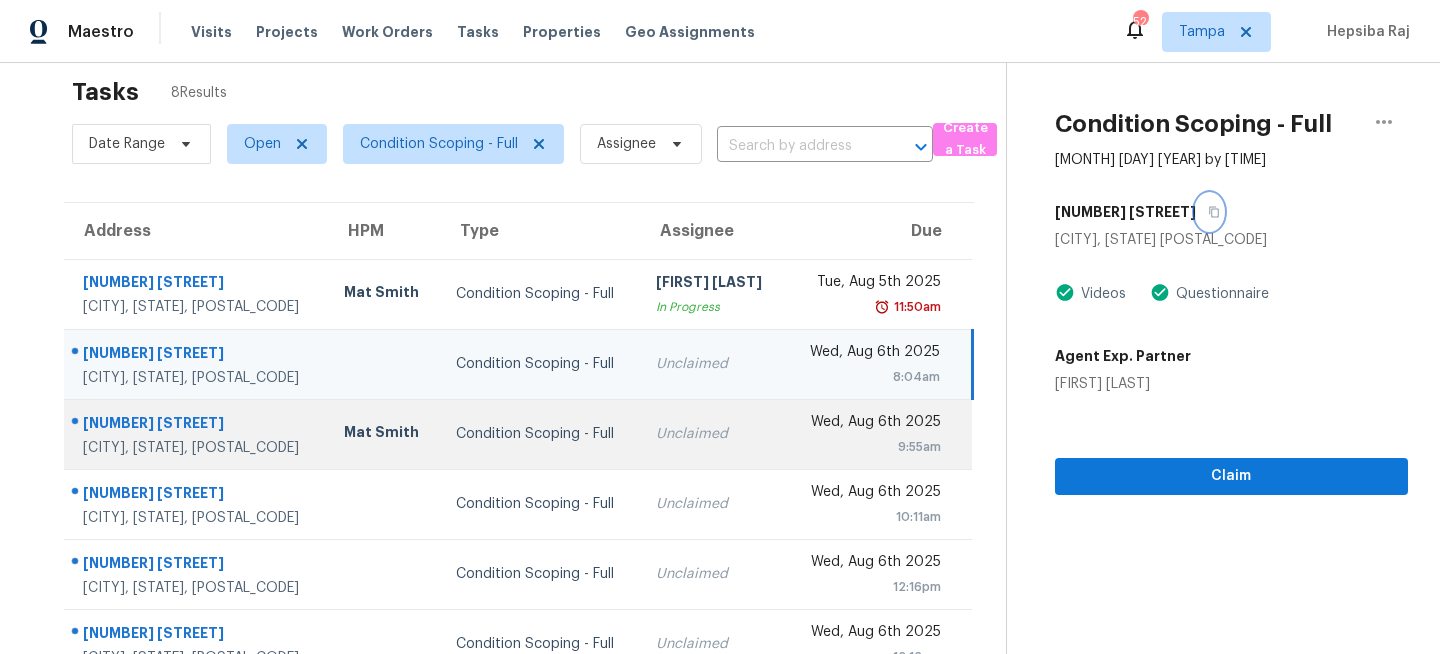 scroll, scrollTop: 0, scrollLeft: 0, axis: both 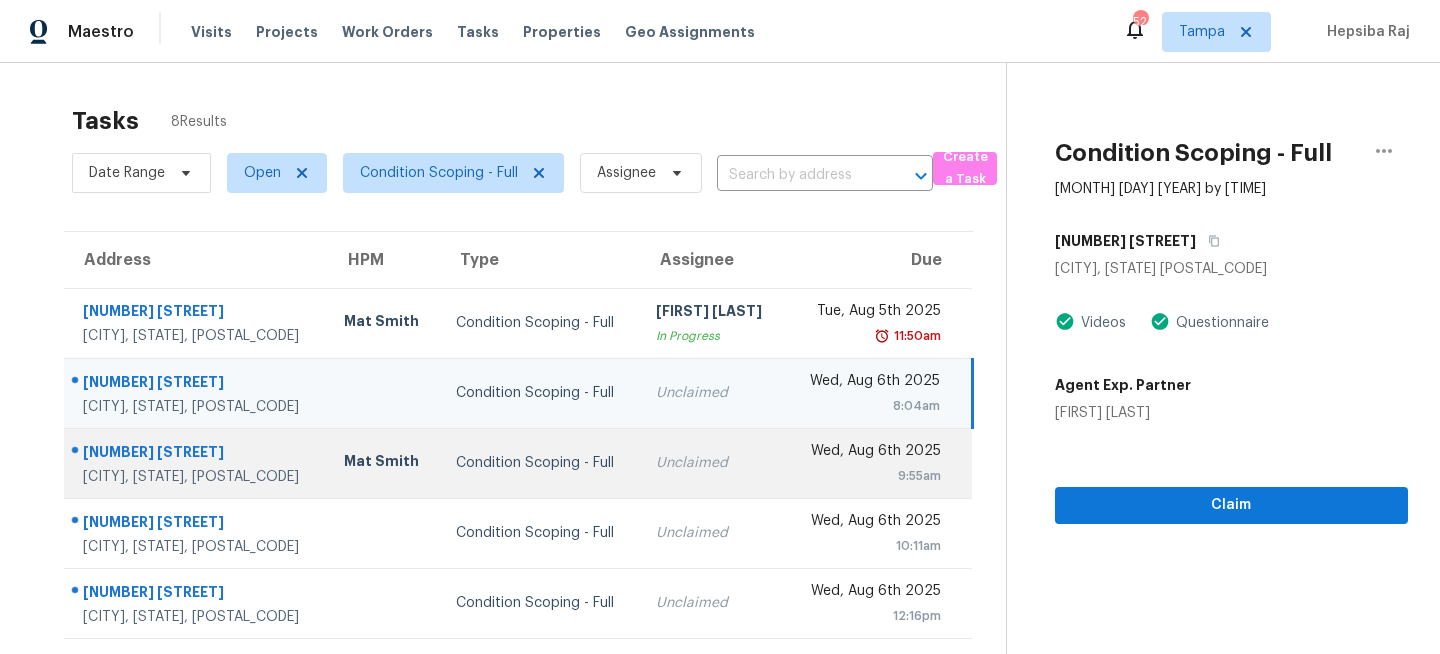 click on "Condition Scoping - Full" at bounding box center [540, 463] 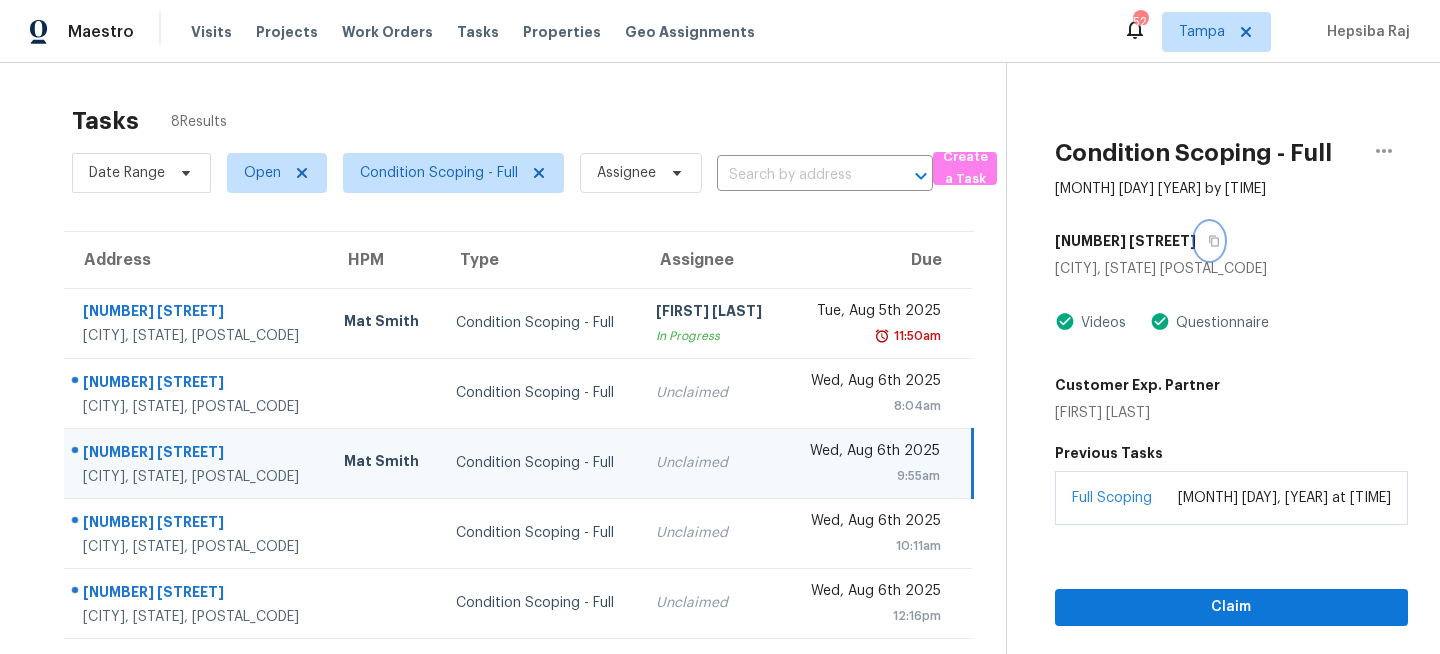 click 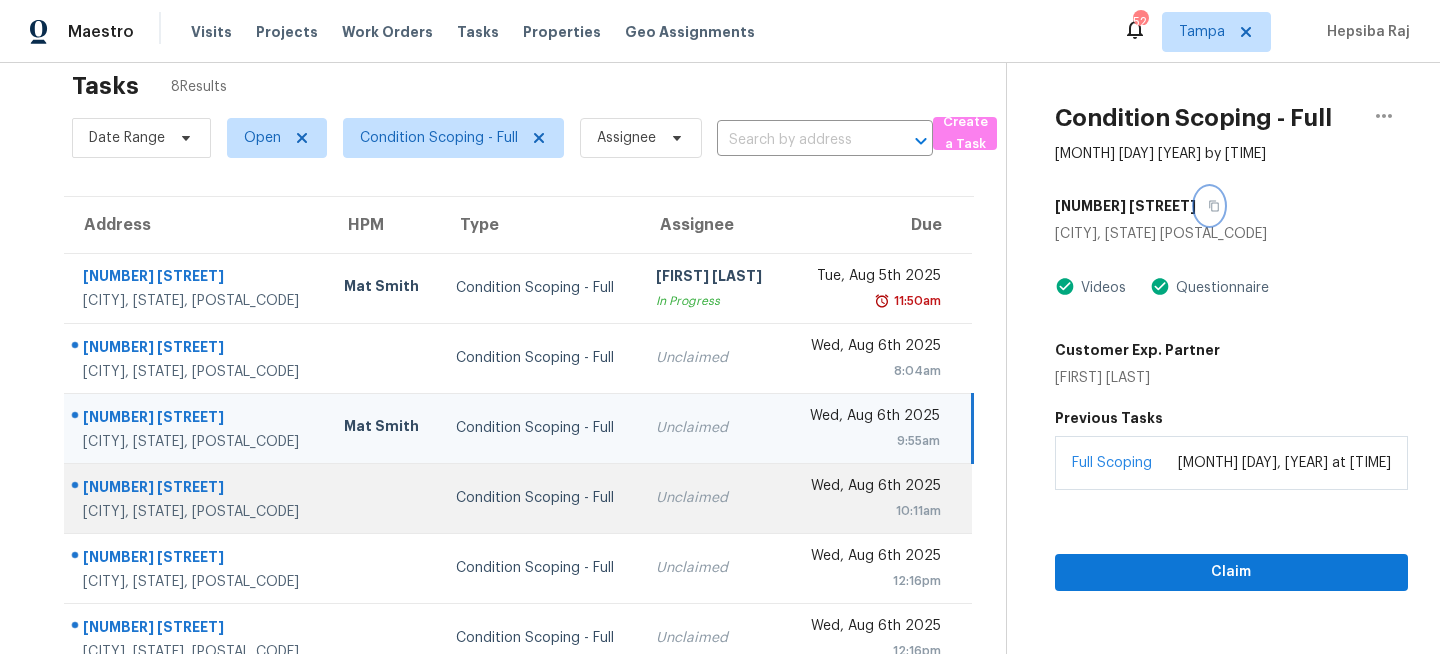 scroll, scrollTop: 38, scrollLeft: 0, axis: vertical 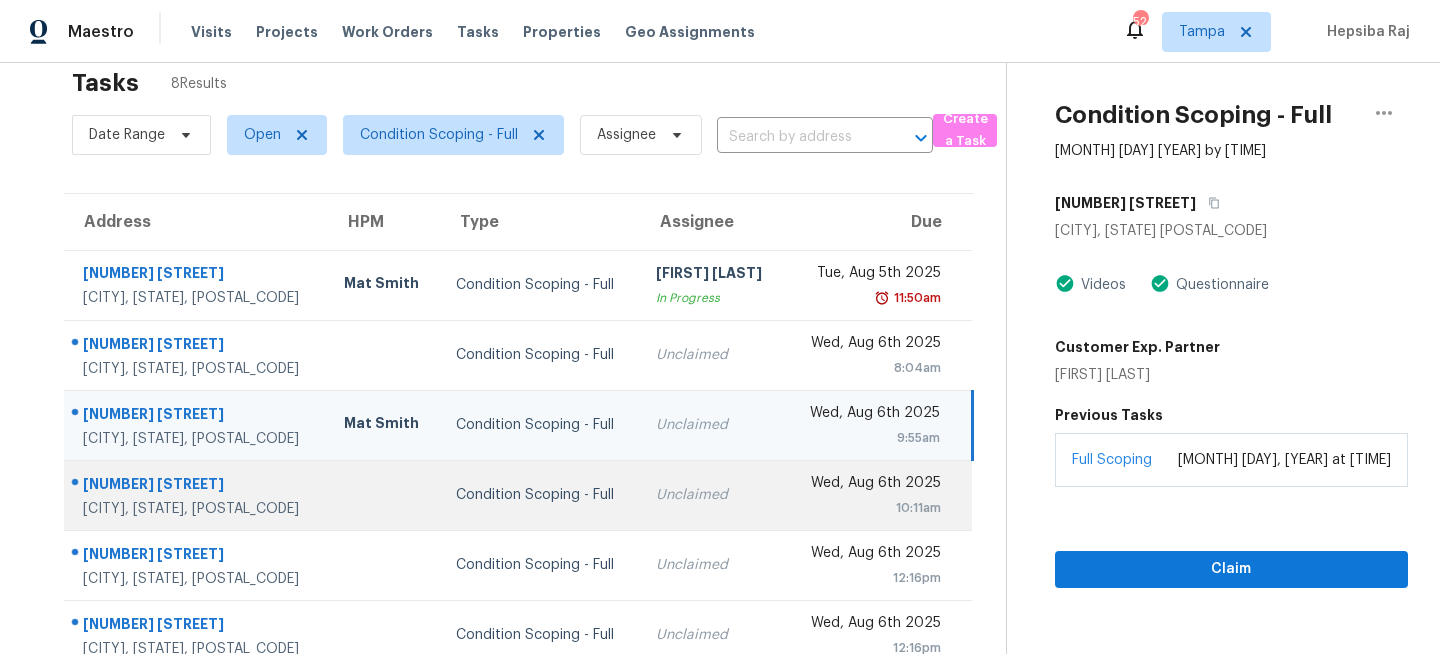 click on "Condition Scoping - Full" at bounding box center [540, 495] 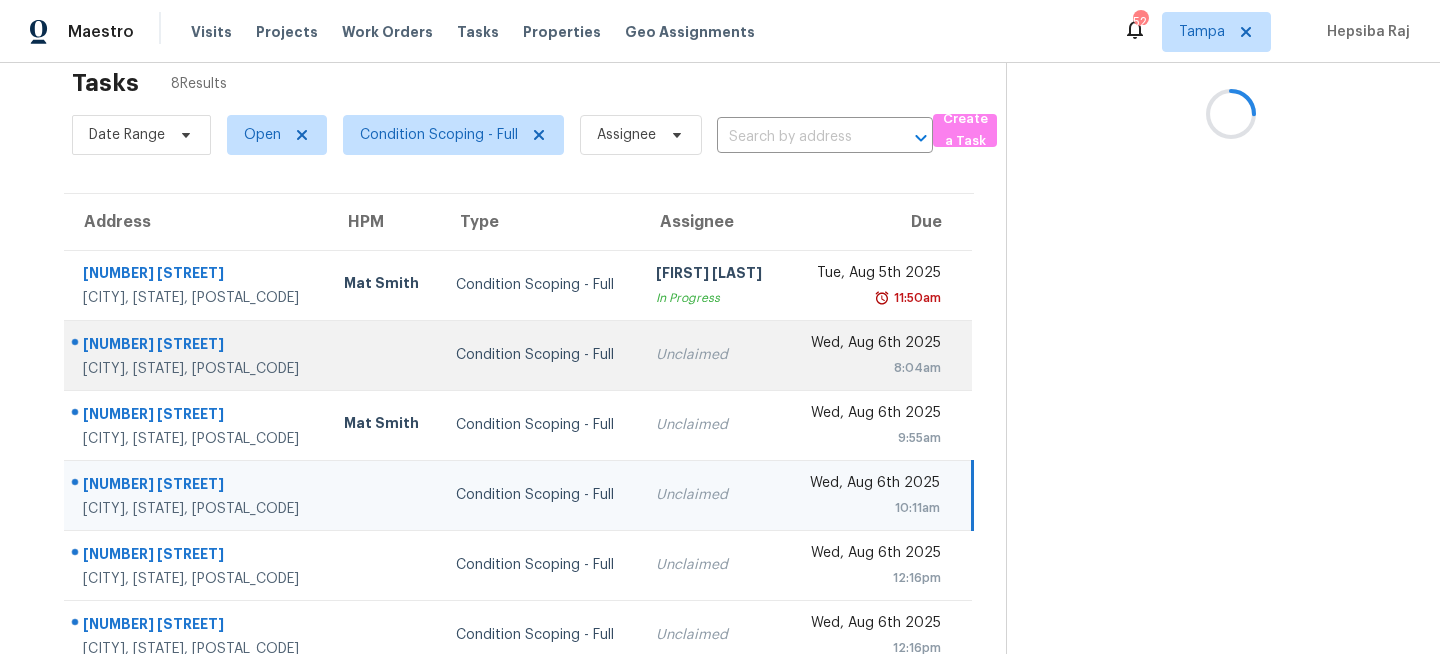 scroll, scrollTop: 0, scrollLeft: 0, axis: both 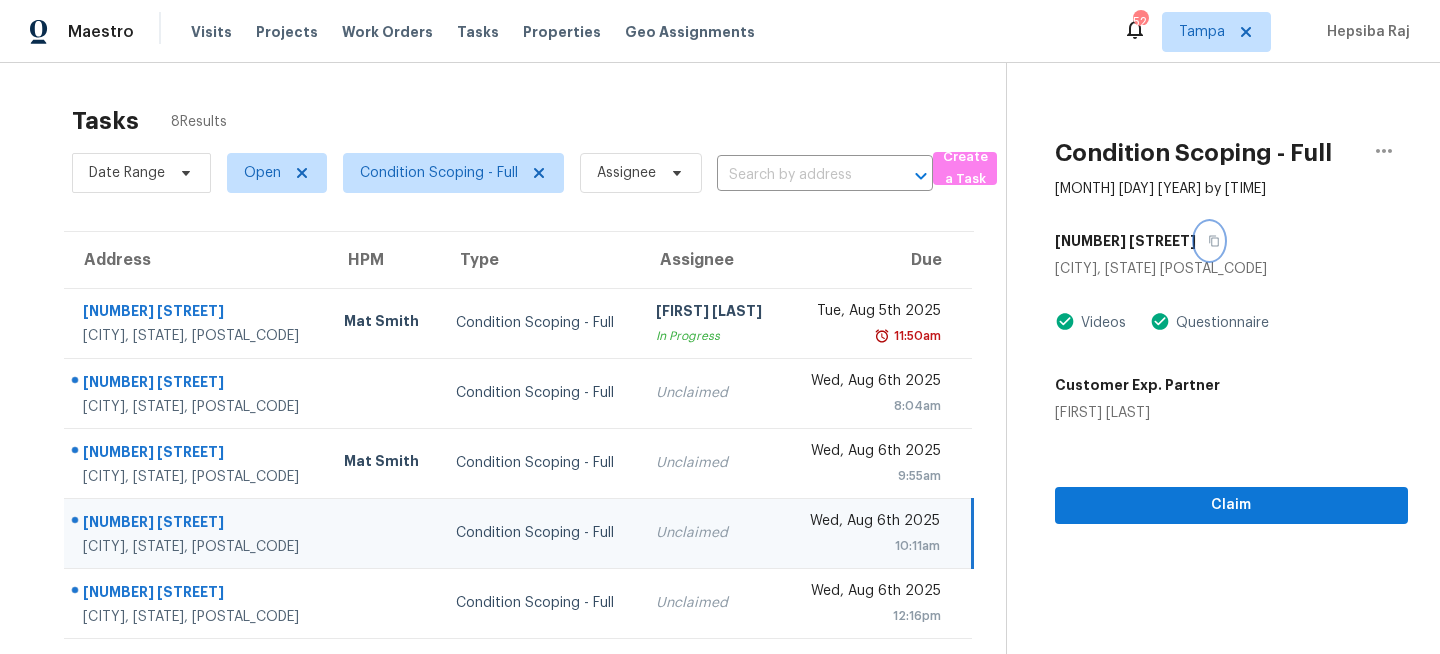 click 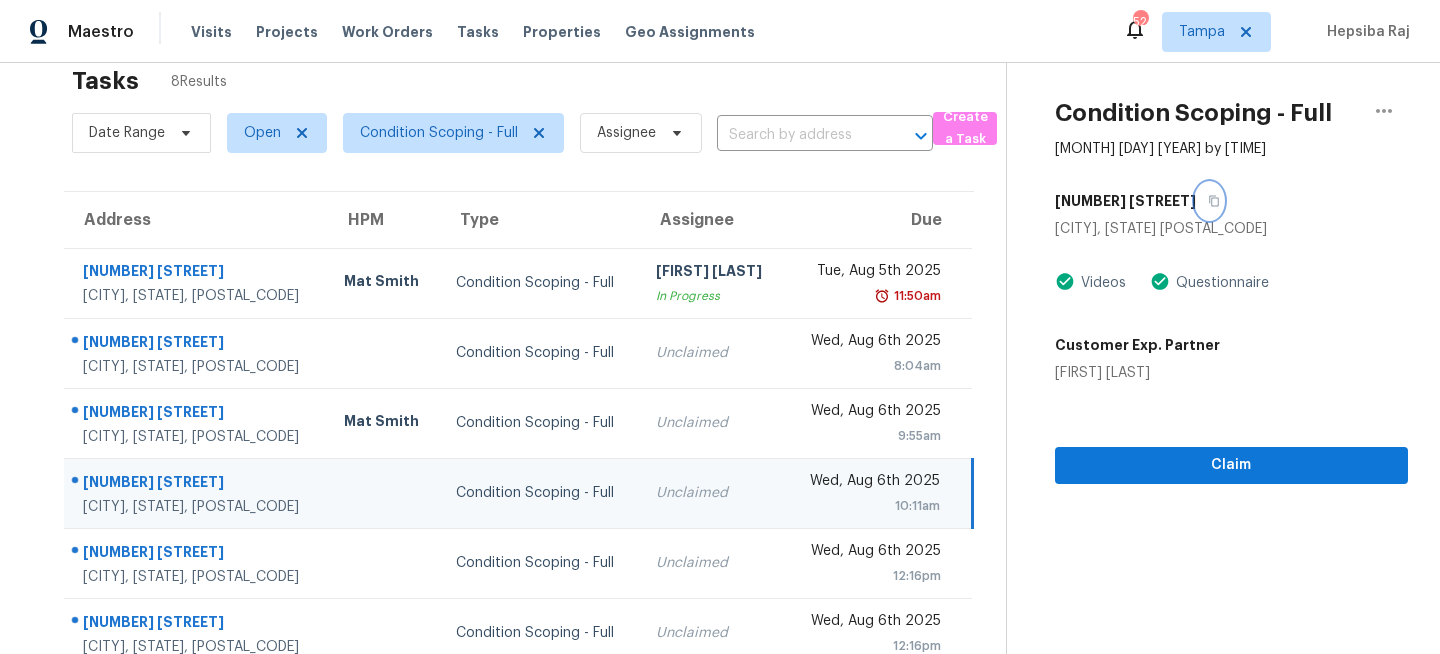 scroll, scrollTop: 210, scrollLeft: 0, axis: vertical 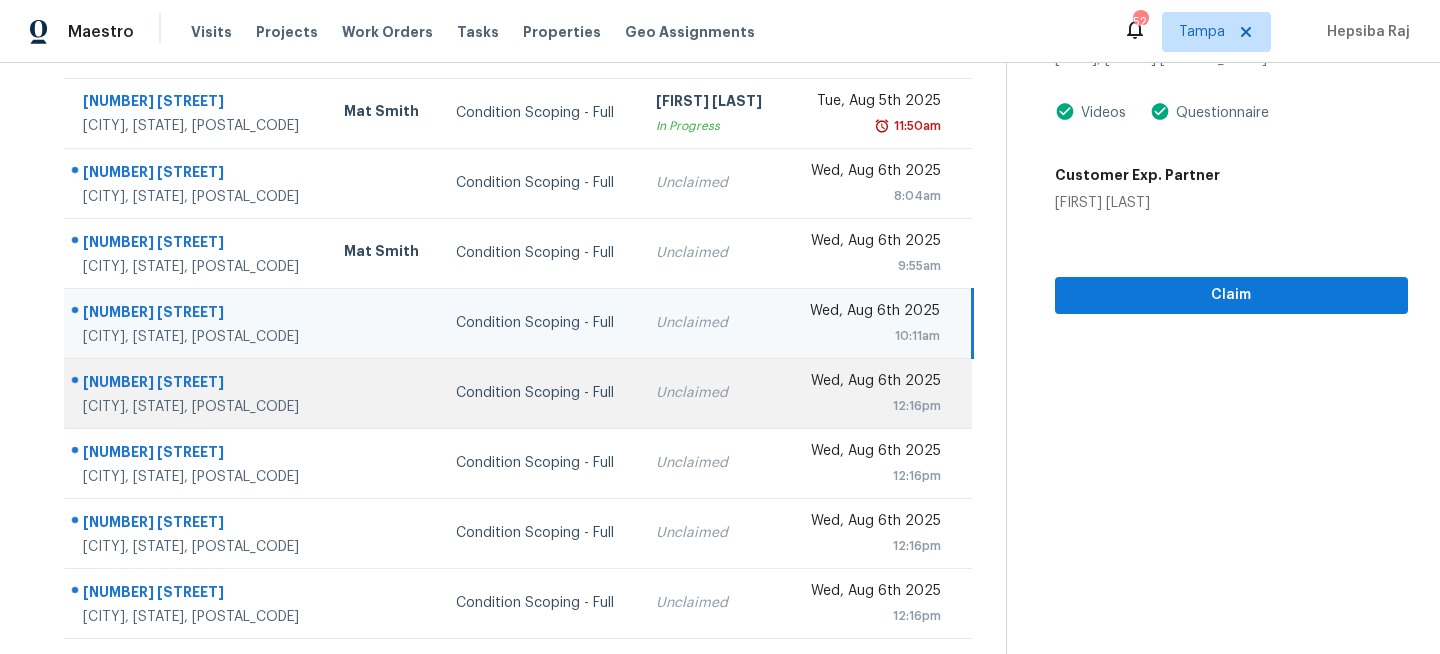 click at bounding box center [384, 393] 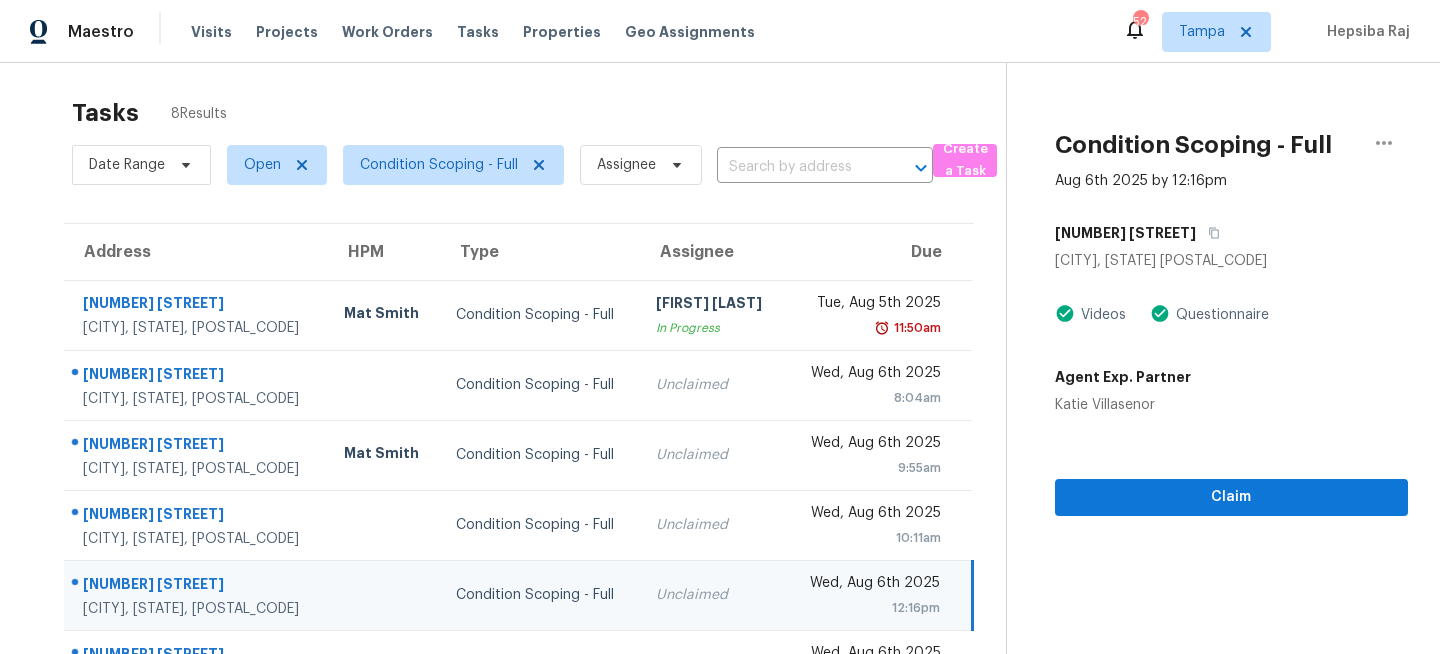 scroll, scrollTop: 0, scrollLeft: 0, axis: both 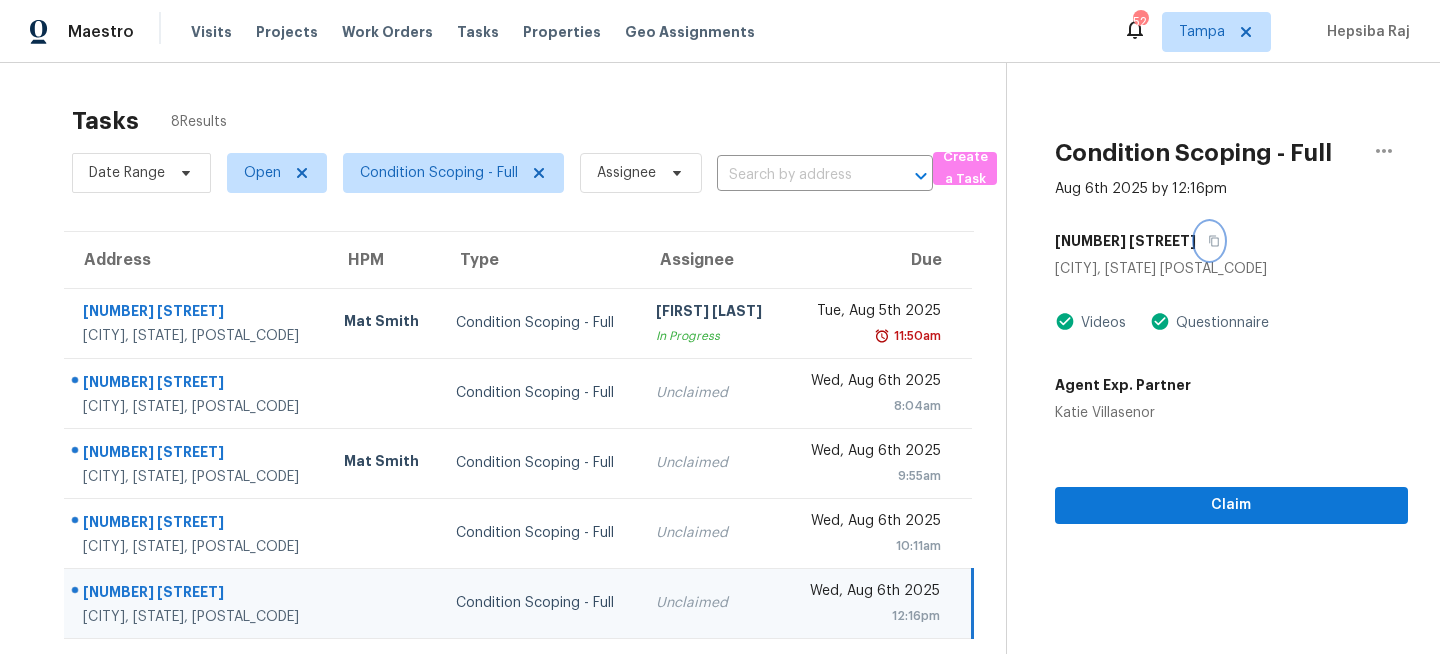 click 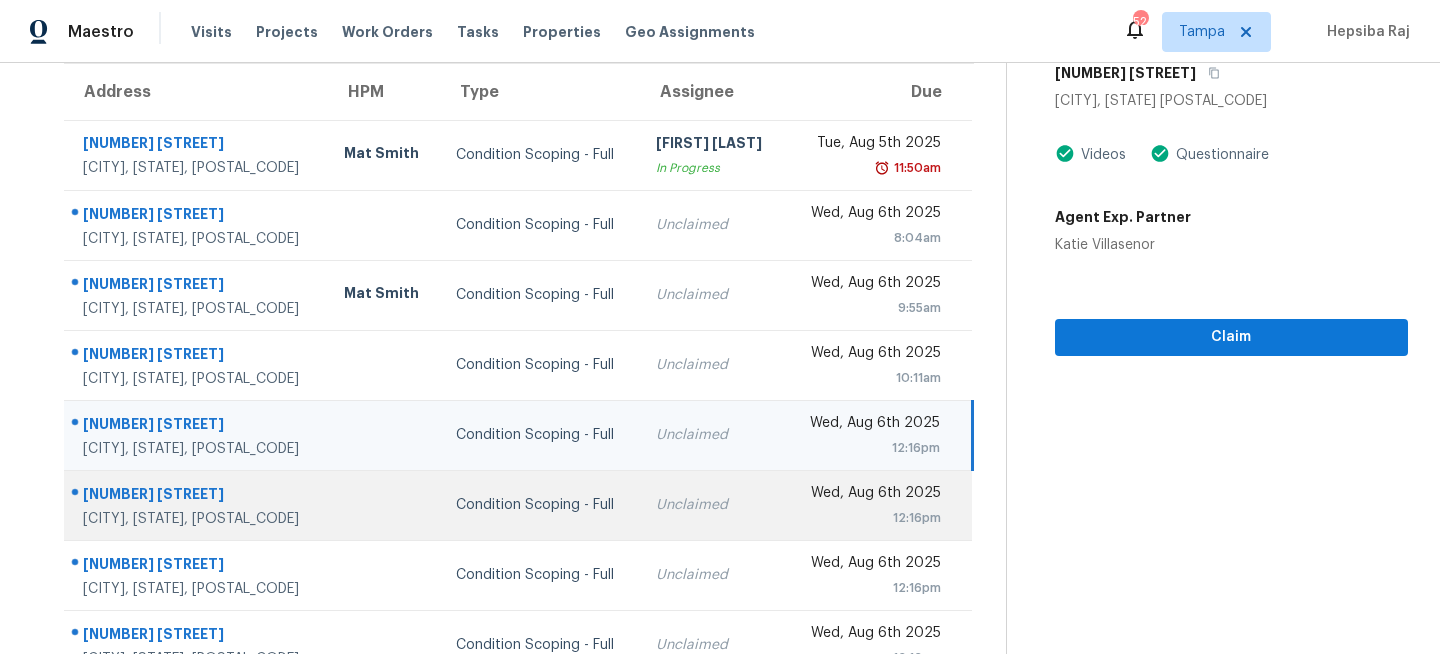 click on "Unclaimed" at bounding box center (712, 505) 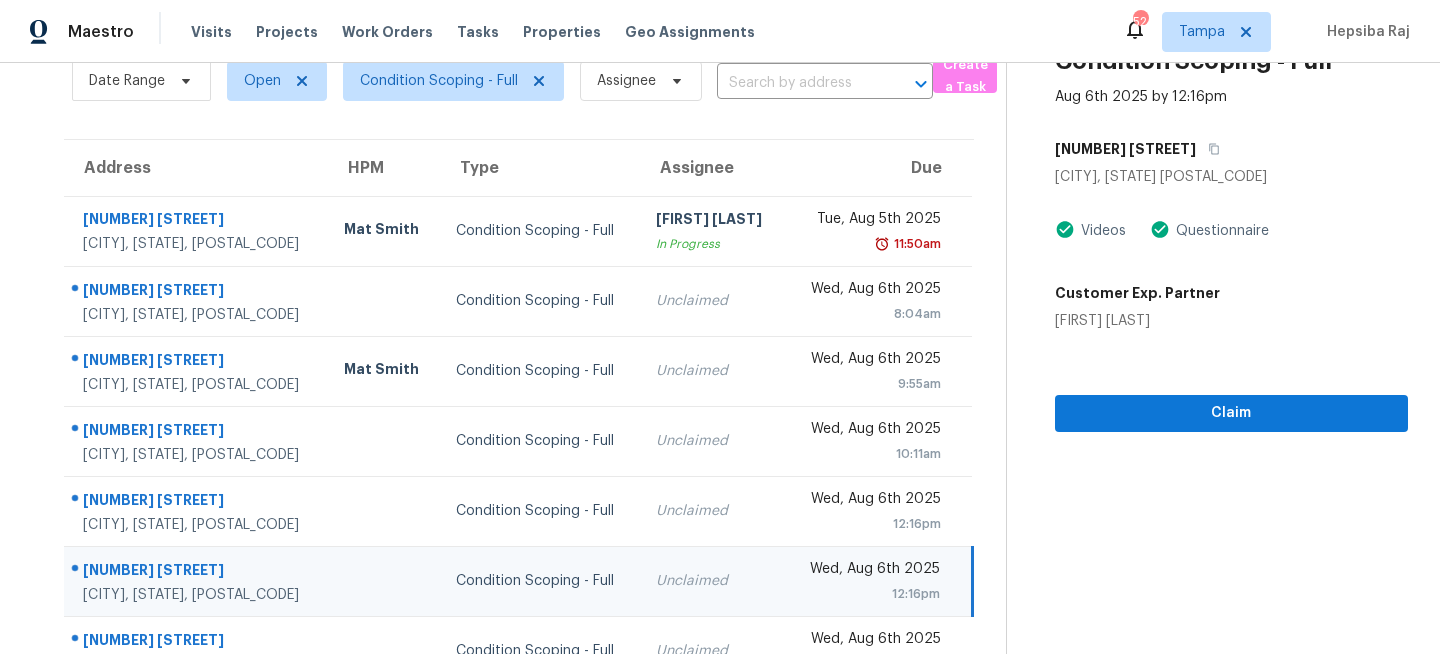 scroll, scrollTop: 69, scrollLeft: 0, axis: vertical 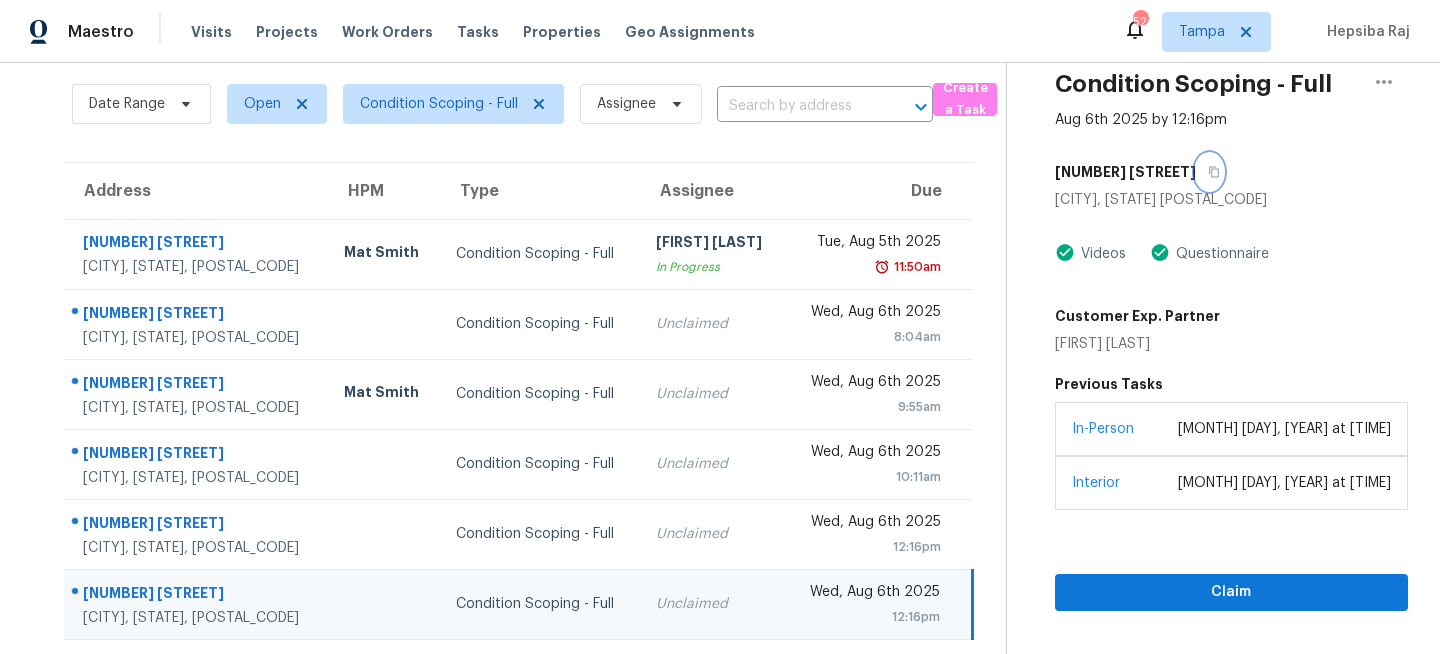 click 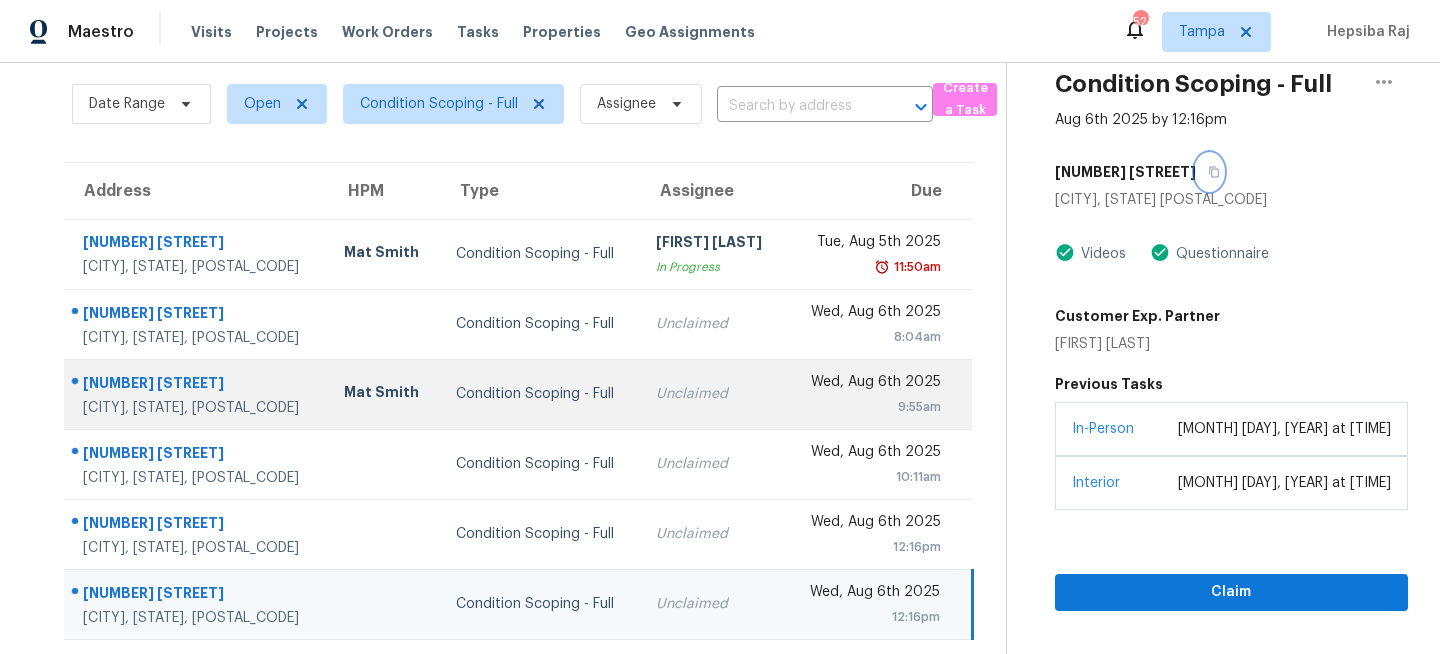scroll, scrollTop: 210, scrollLeft: 0, axis: vertical 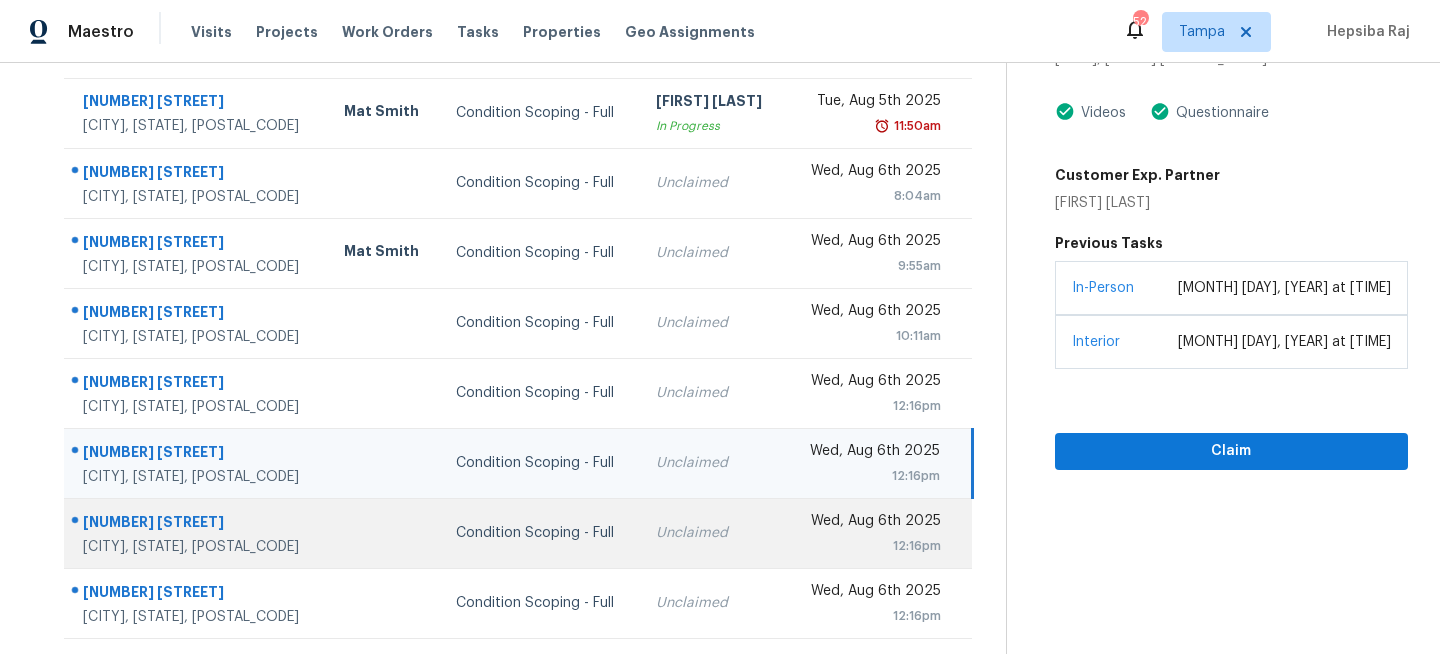 click on "Condition Scoping - Full" at bounding box center [540, 533] 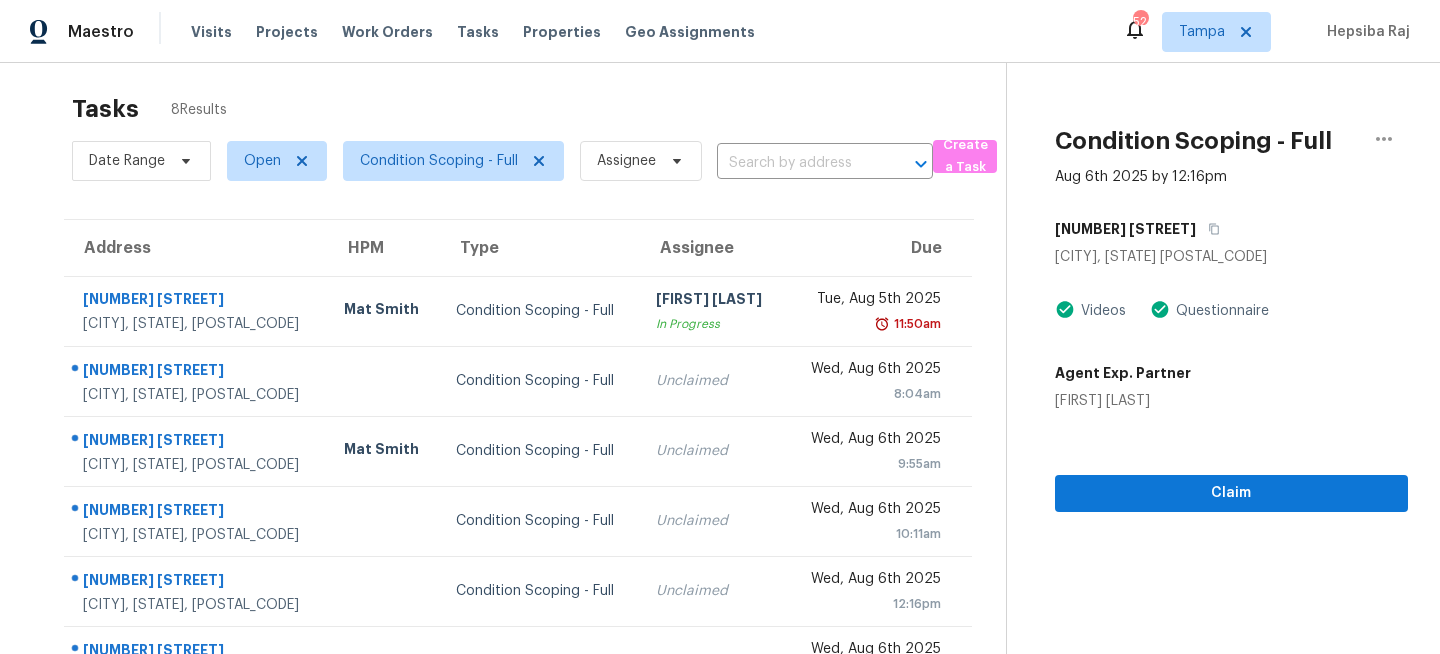 scroll, scrollTop: 0, scrollLeft: 0, axis: both 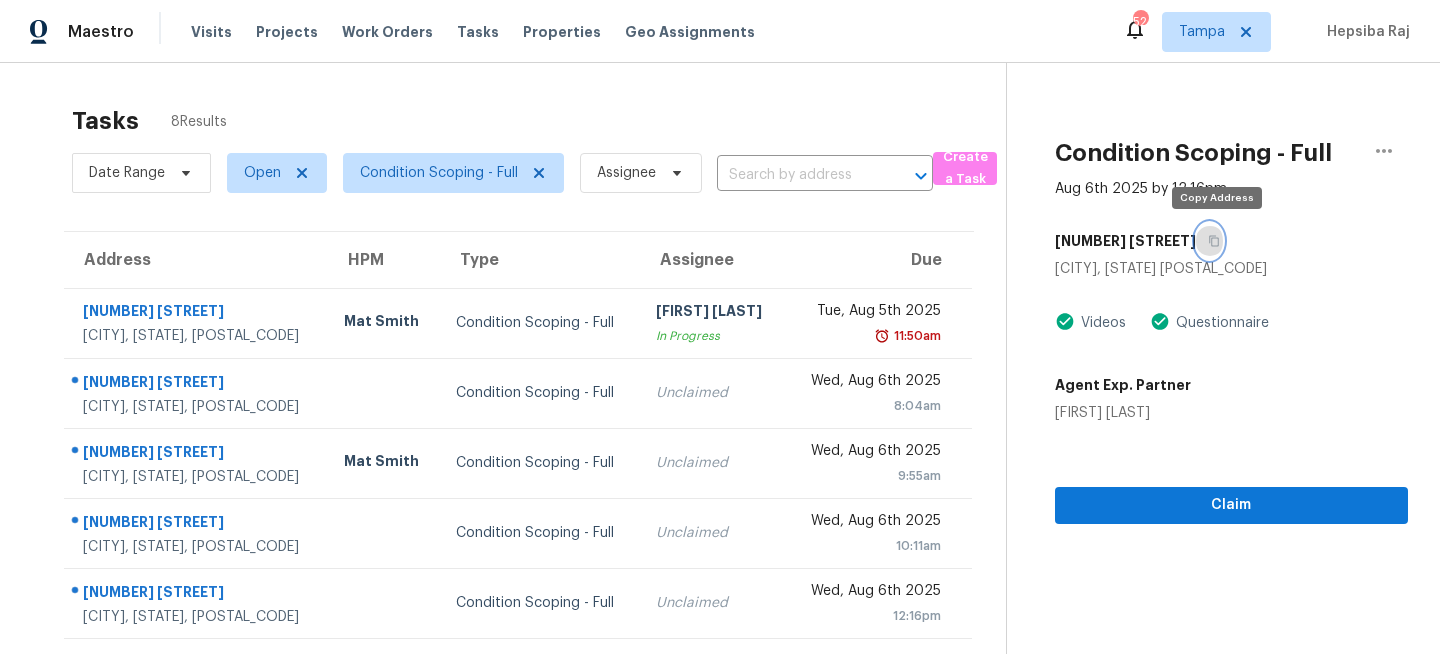 click 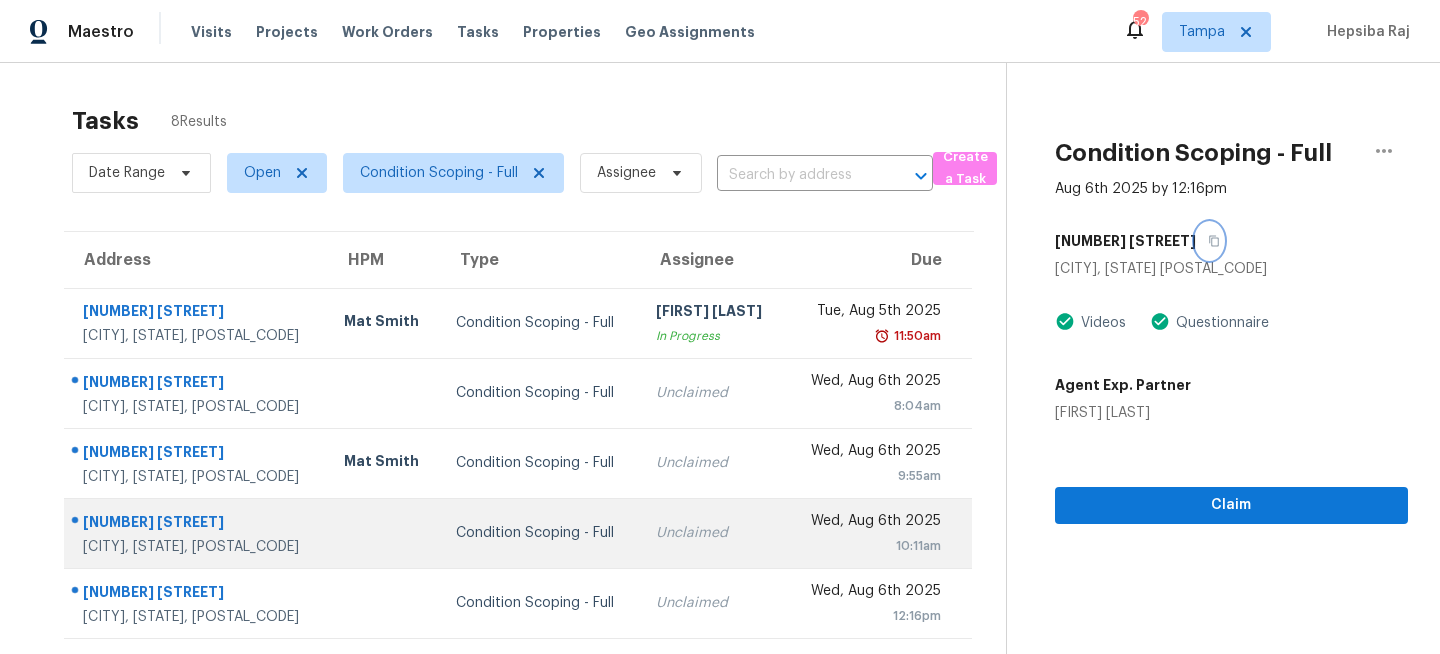 scroll, scrollTop: 210, scrollLeft: 0, axis: vertical 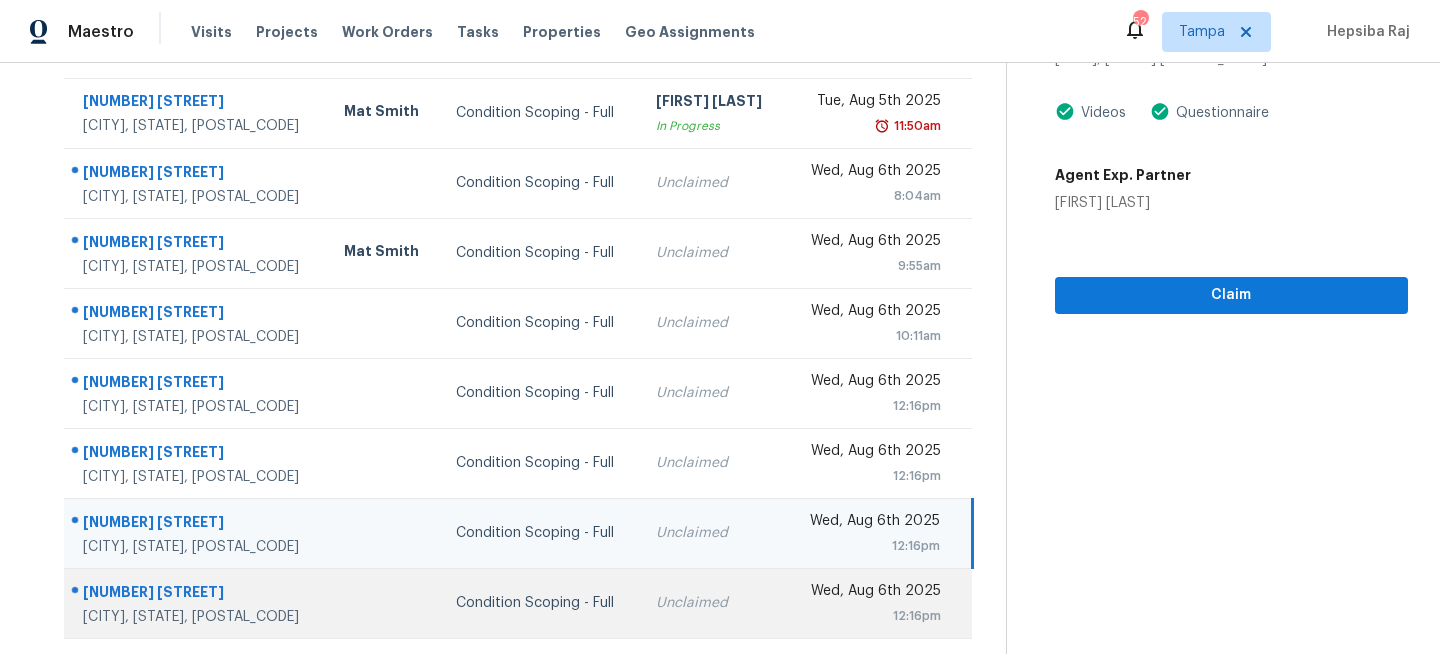 click on "Condition Scoping - Full" at bounding box center (540, 603) 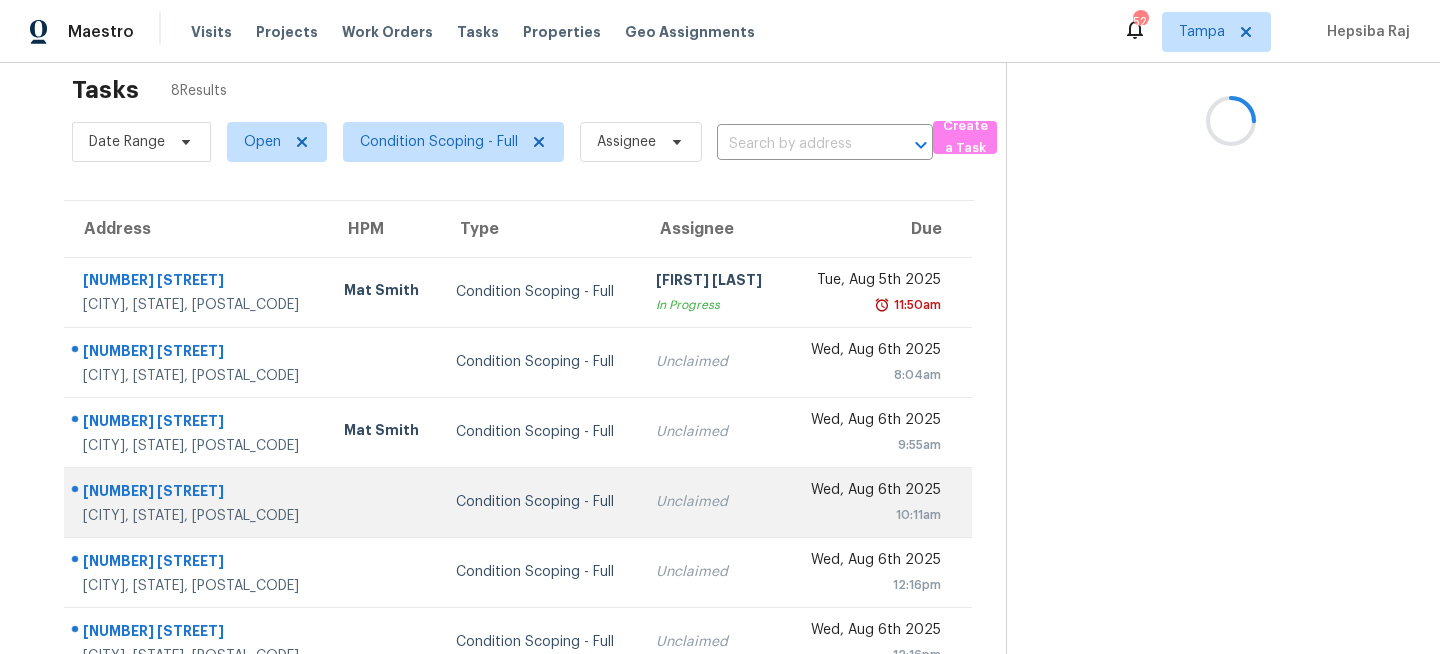 scroll, scrollTop: 0, scrollLeft: 0, axis: both 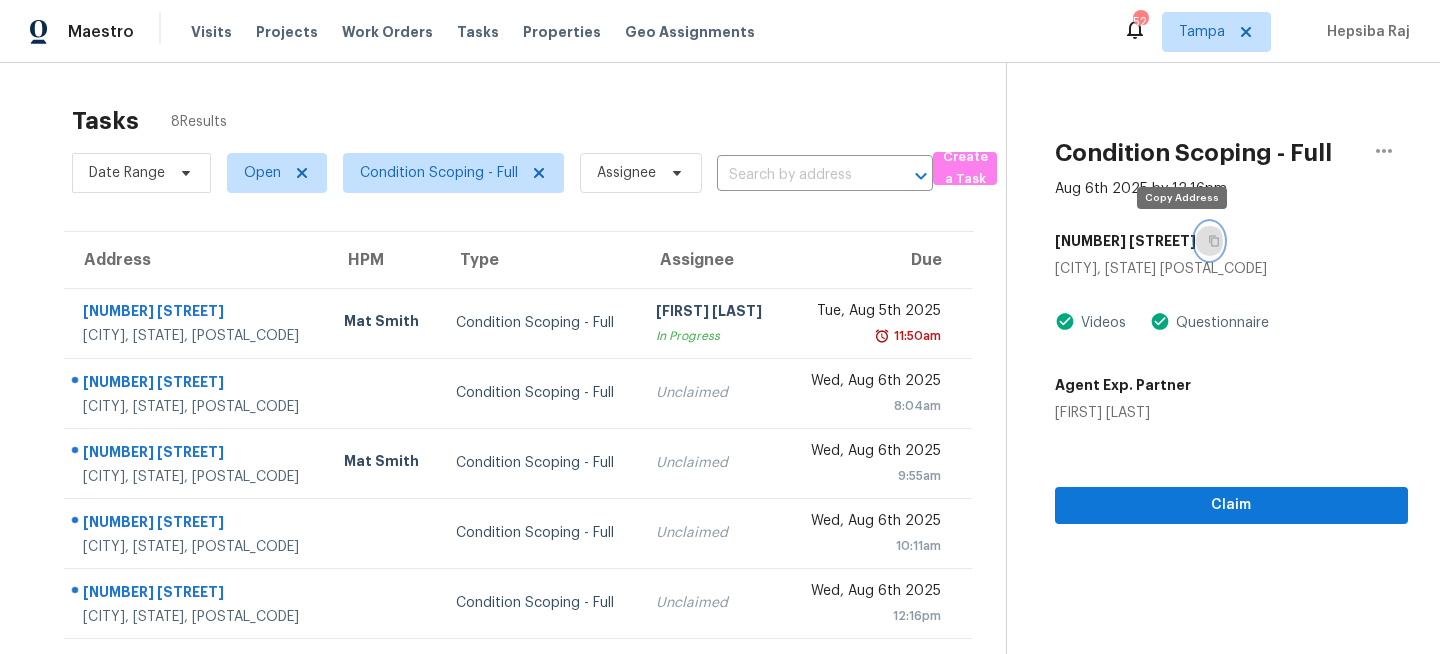 click 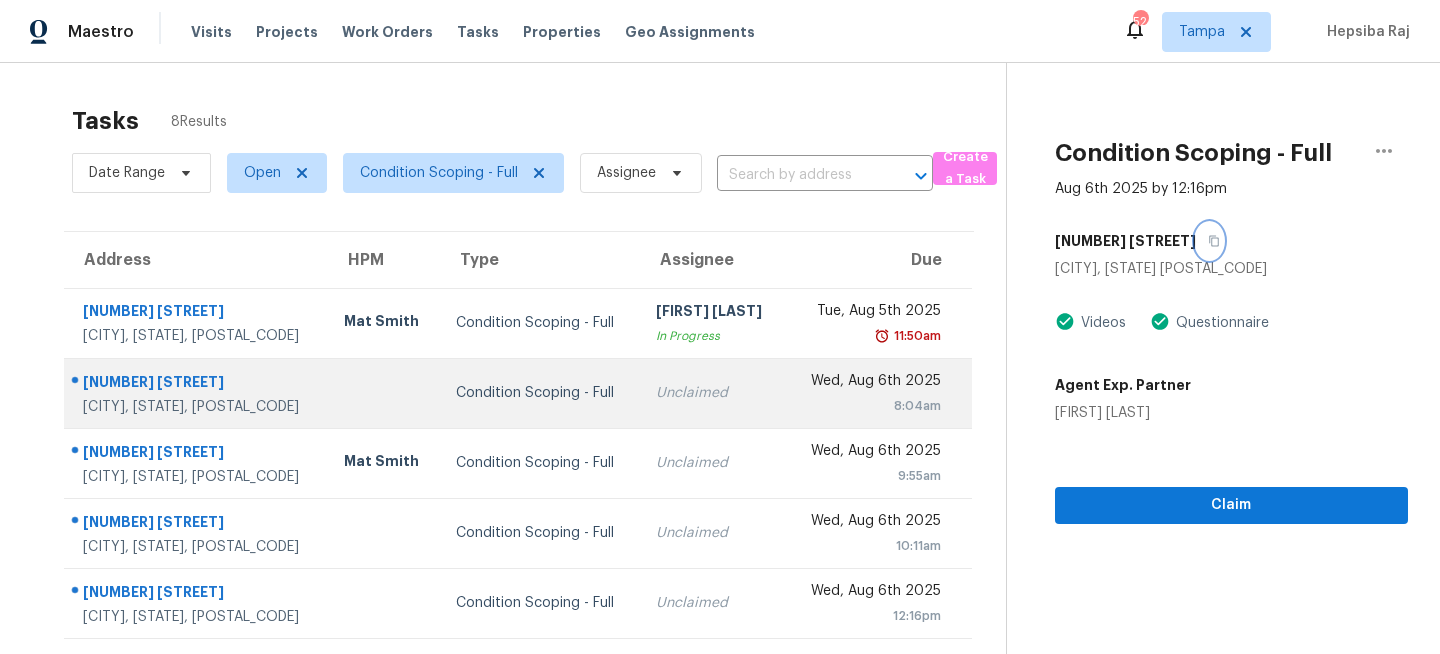 scroll, scrollTop: 210, scrollLeft: 0, axis: vertical 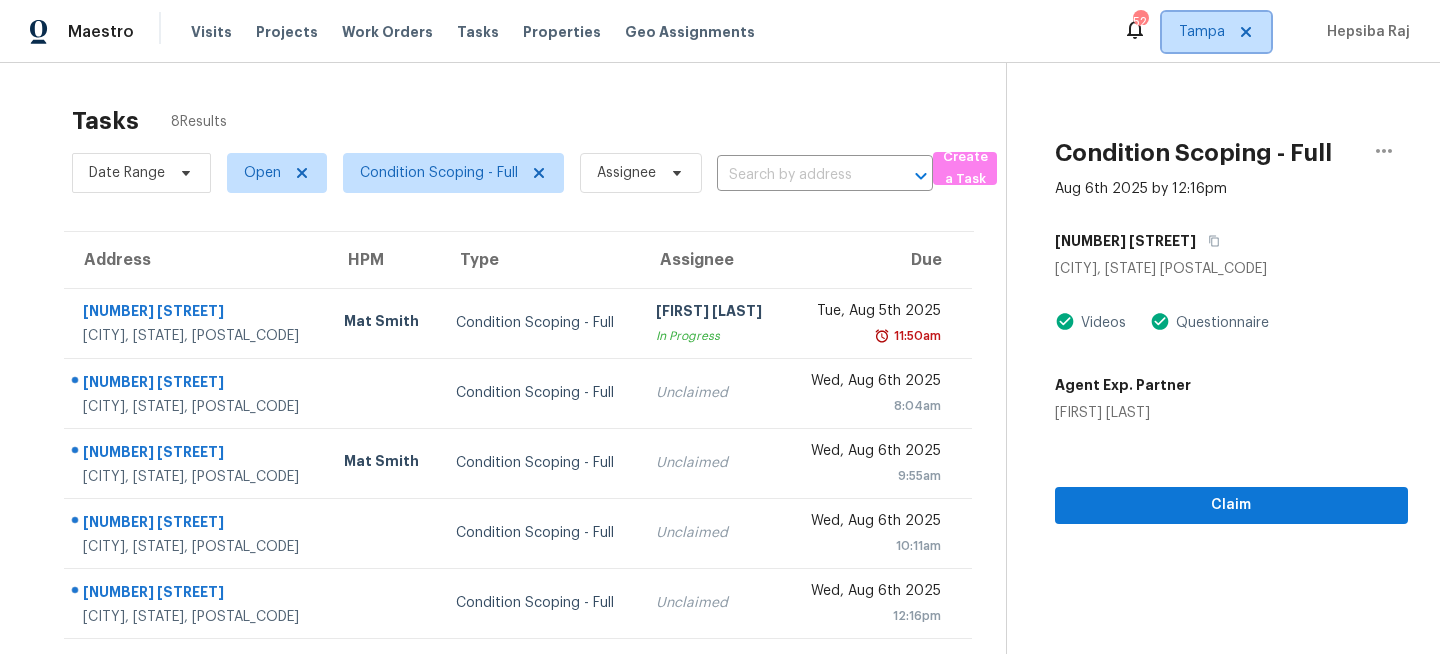 click on "Tampa" at bounding box center (1202, 32) 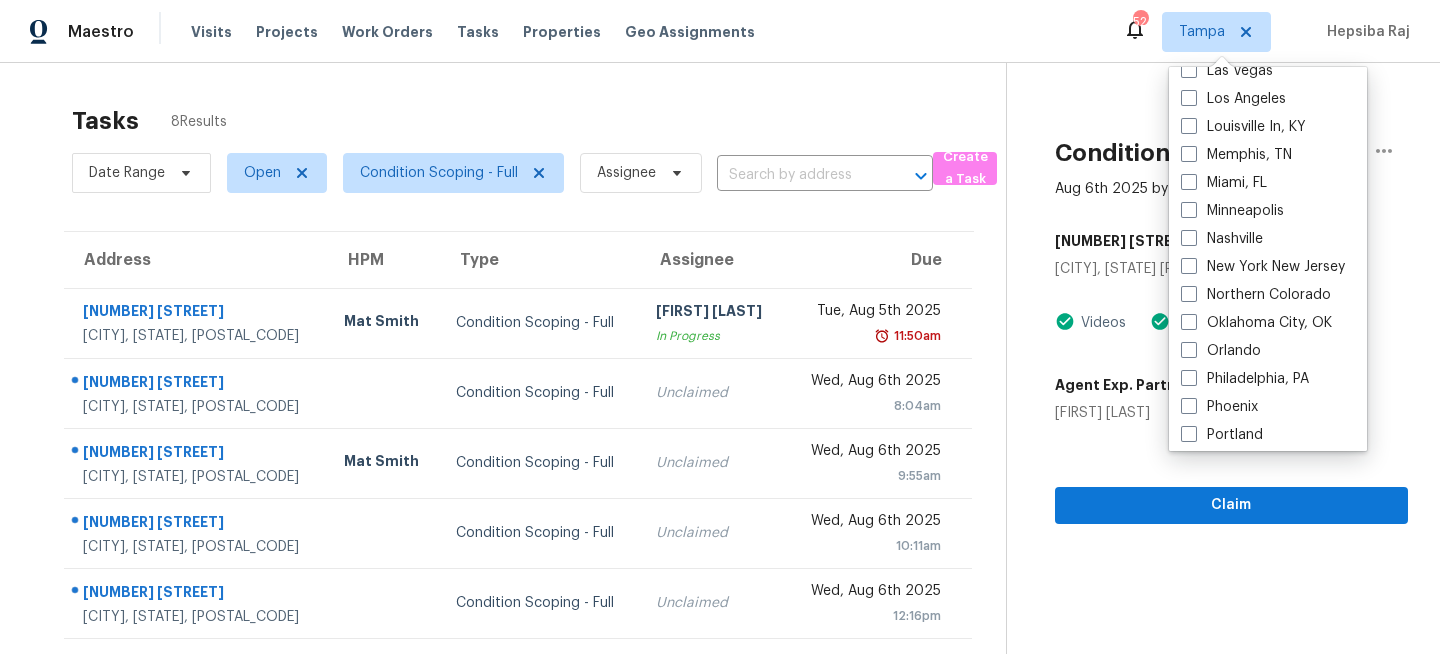 scroll, scrollTop: 990, scrollLeft: 0, axis: vertical 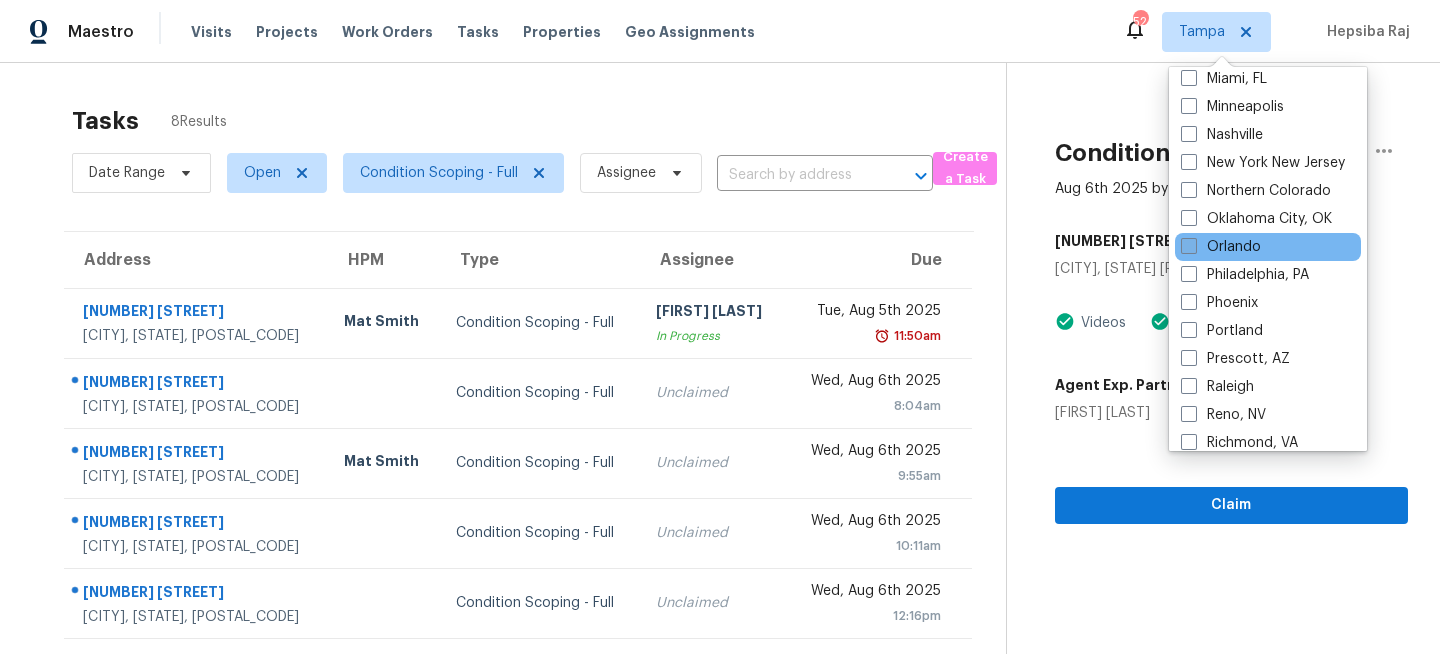 click on "Orlando" at bounding box center [1221, 247] 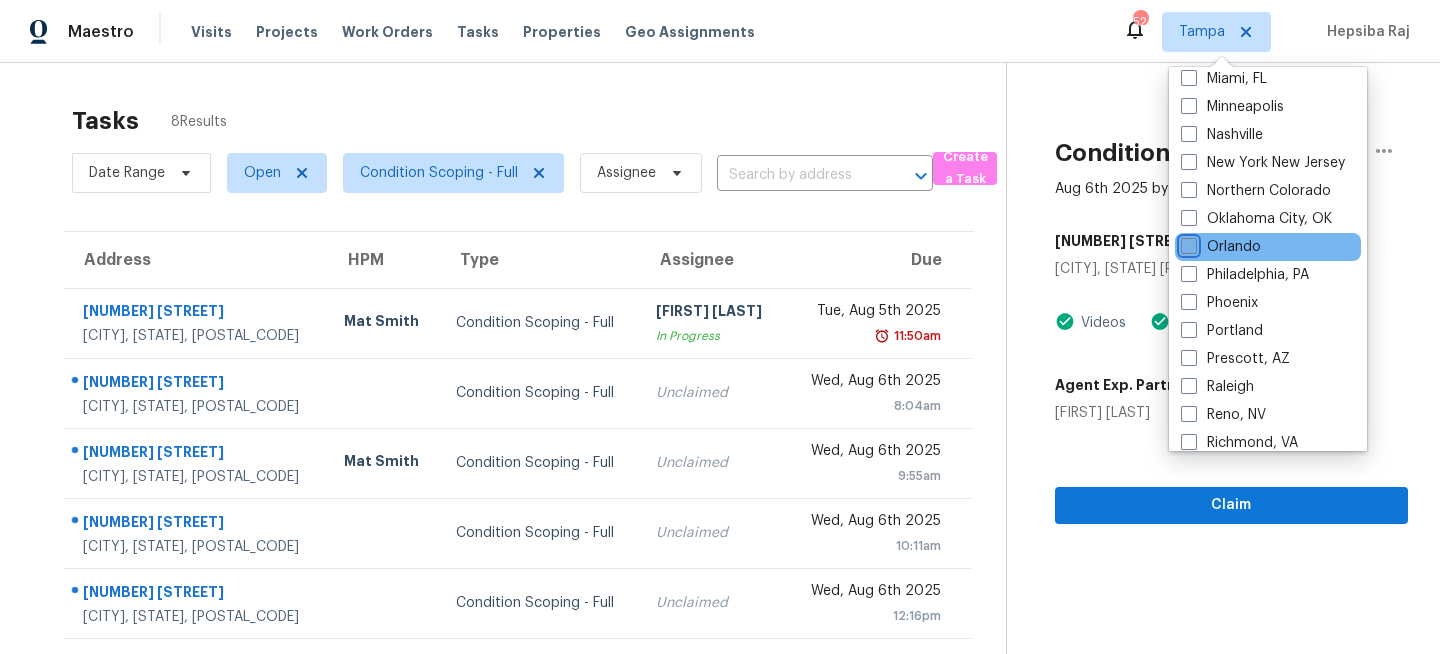 click on "Orlando" at bounding box center [1187, 243] 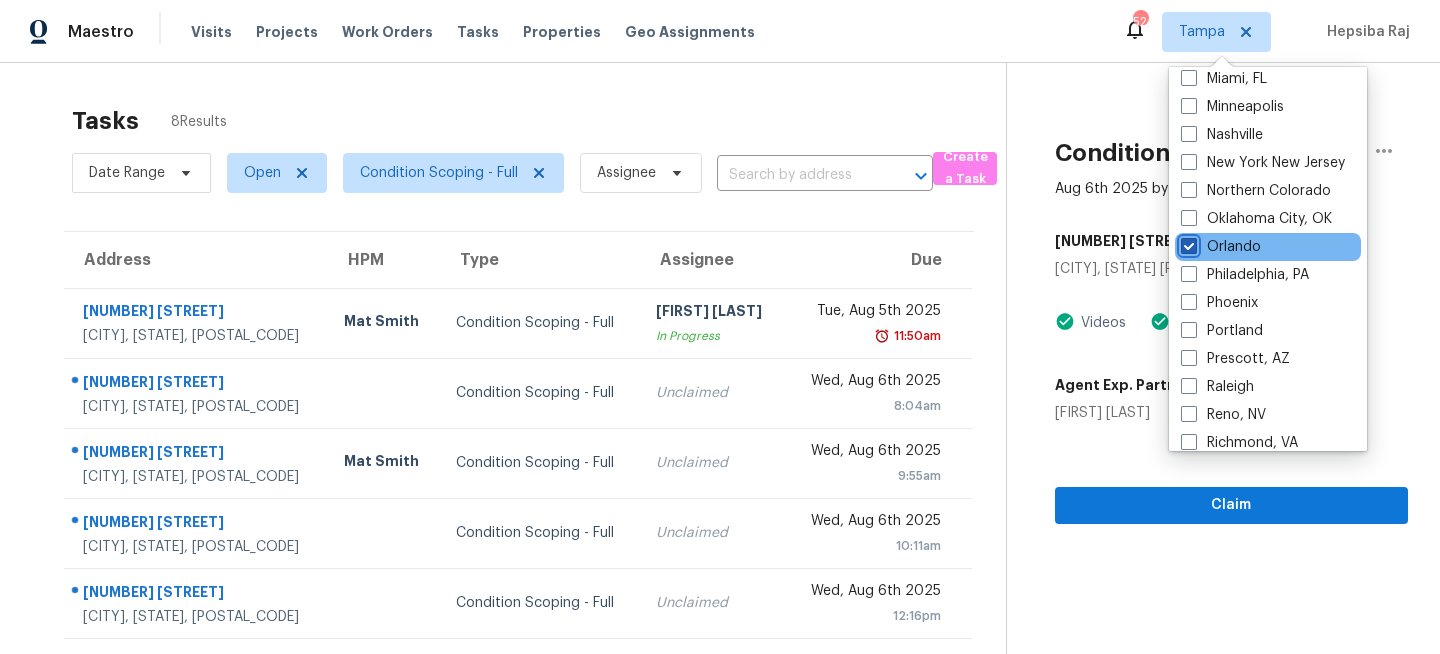 checkbox on "true" 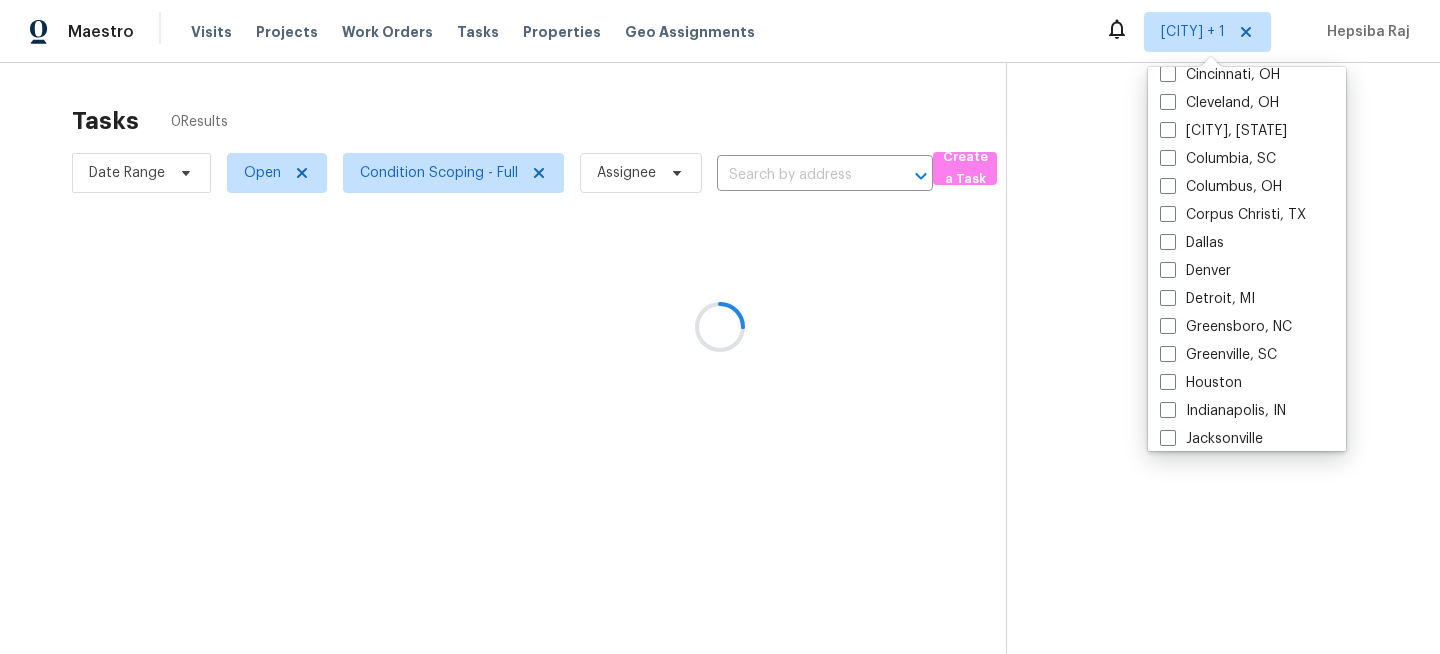 scroll, scrollTop: 0, scrollLeft: 0, axis: both 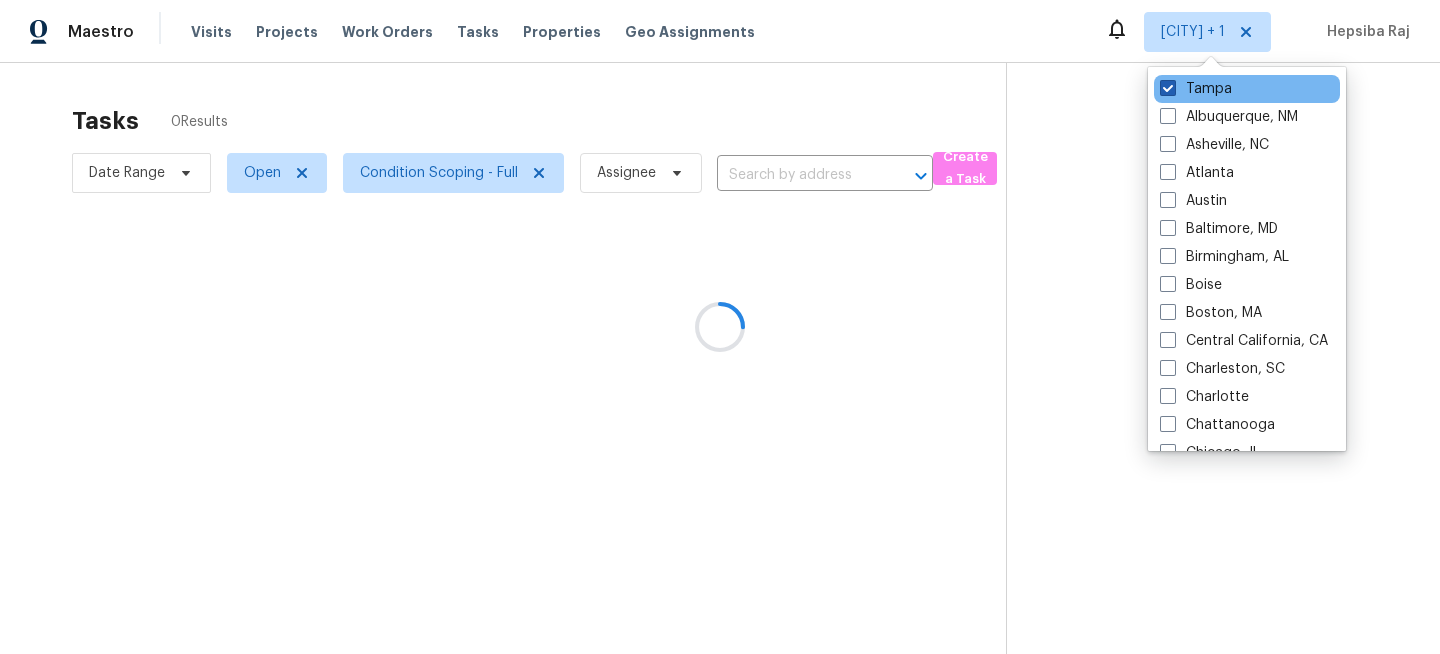 click on "Tampa" at bounding box center [1196, 89] 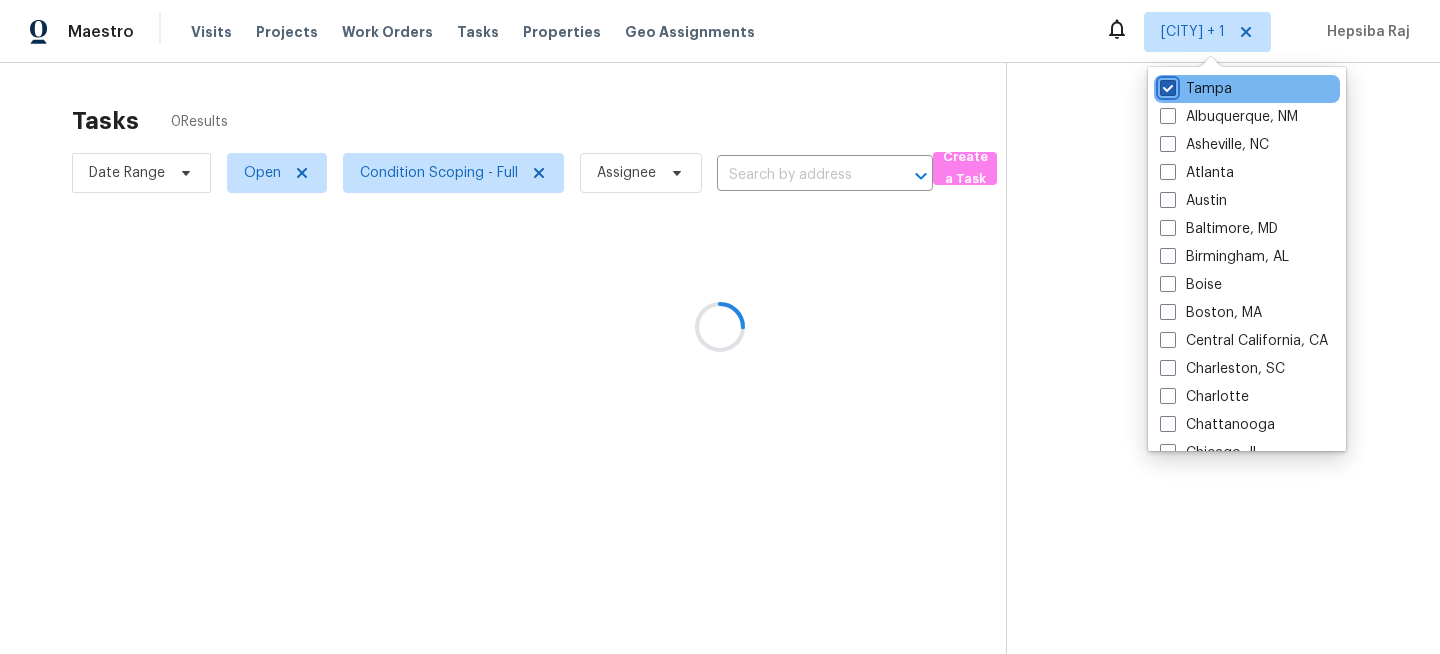 click on "Tampa" at bounding box center [1166, 85] 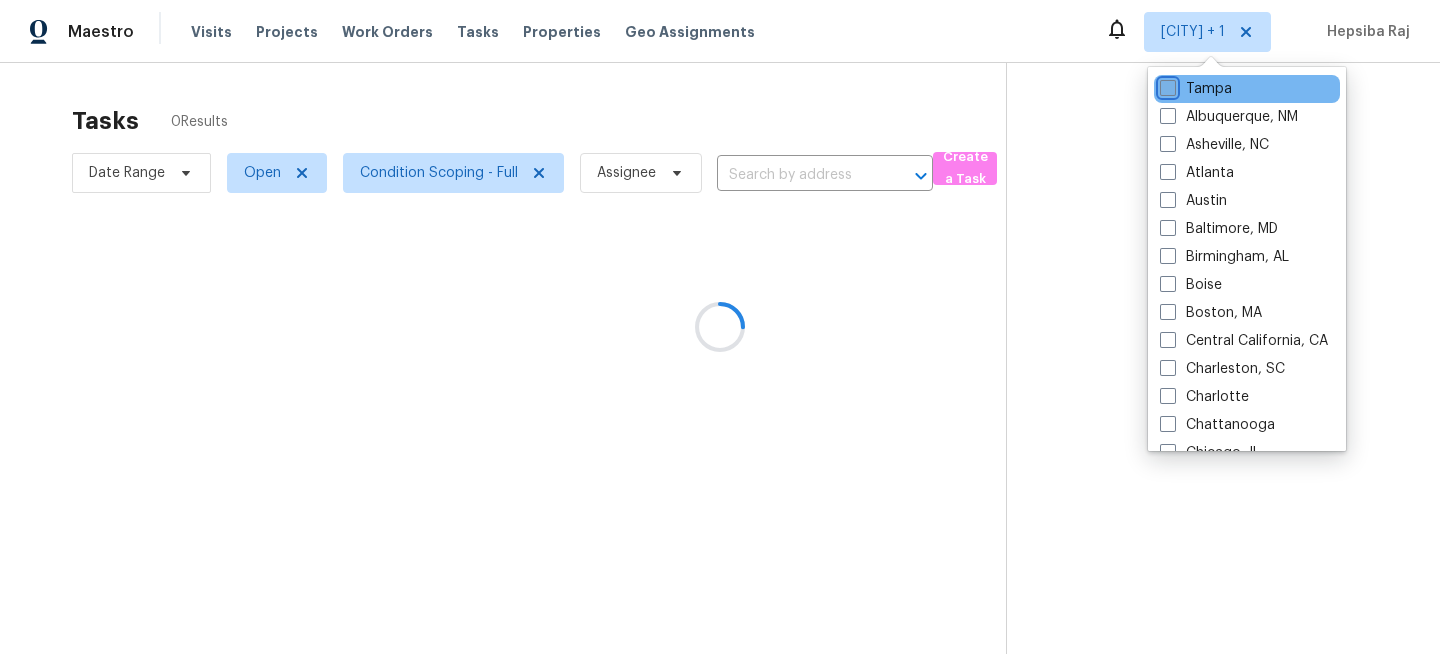 checkbox on "false" 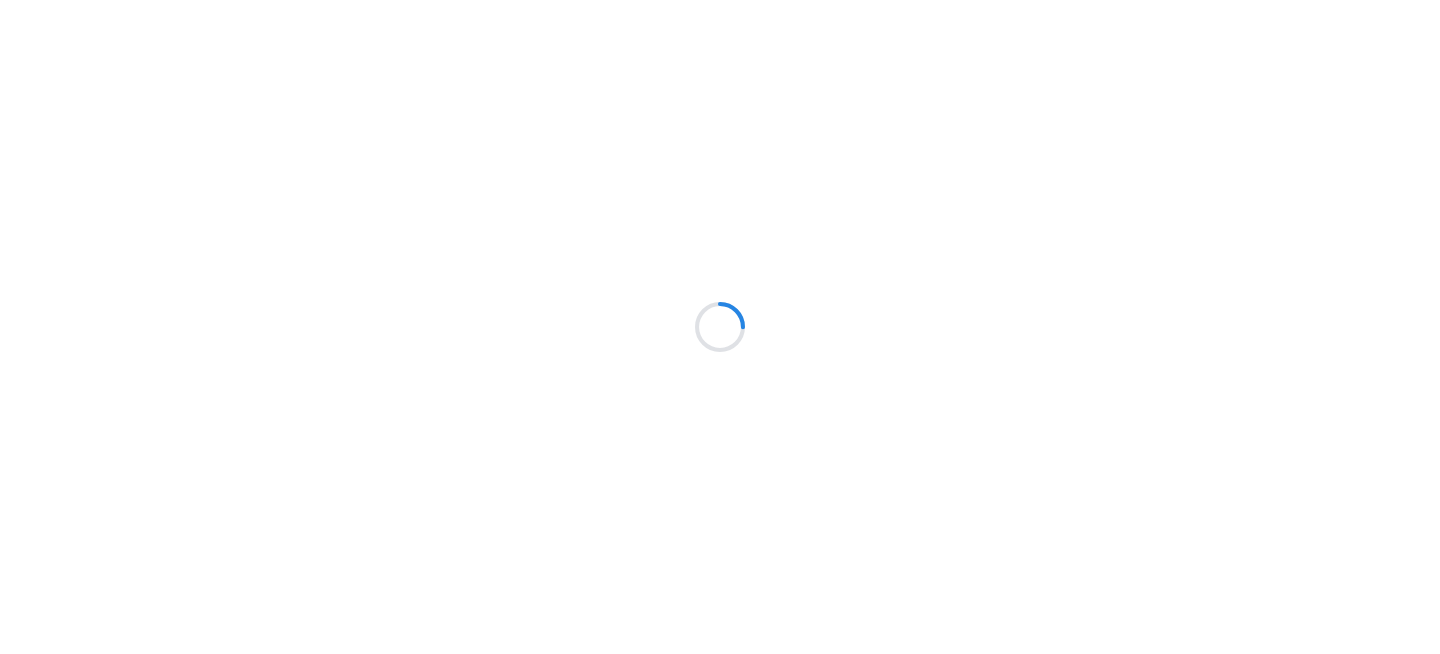 scroll, scrollTop: 0, scrollLeft: 0, axis: both 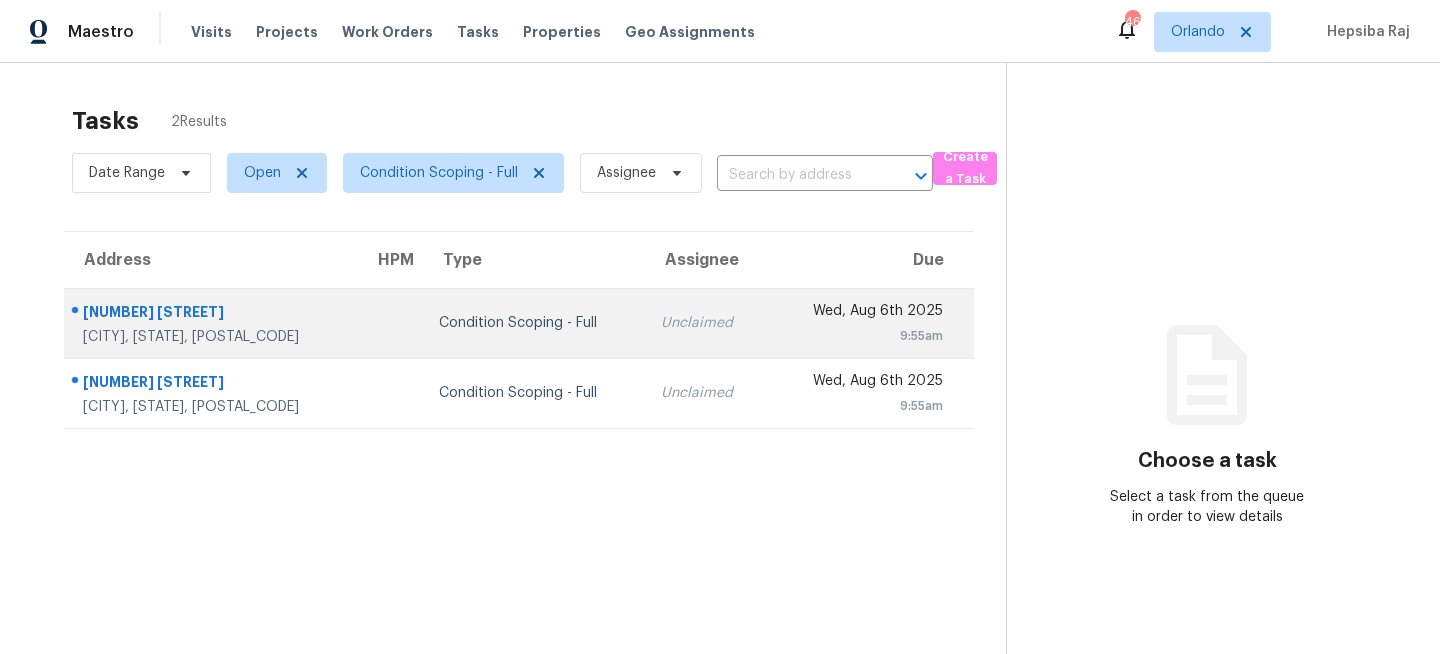 click on "Condition Scoping - Full" at bounding box center [534, 323] 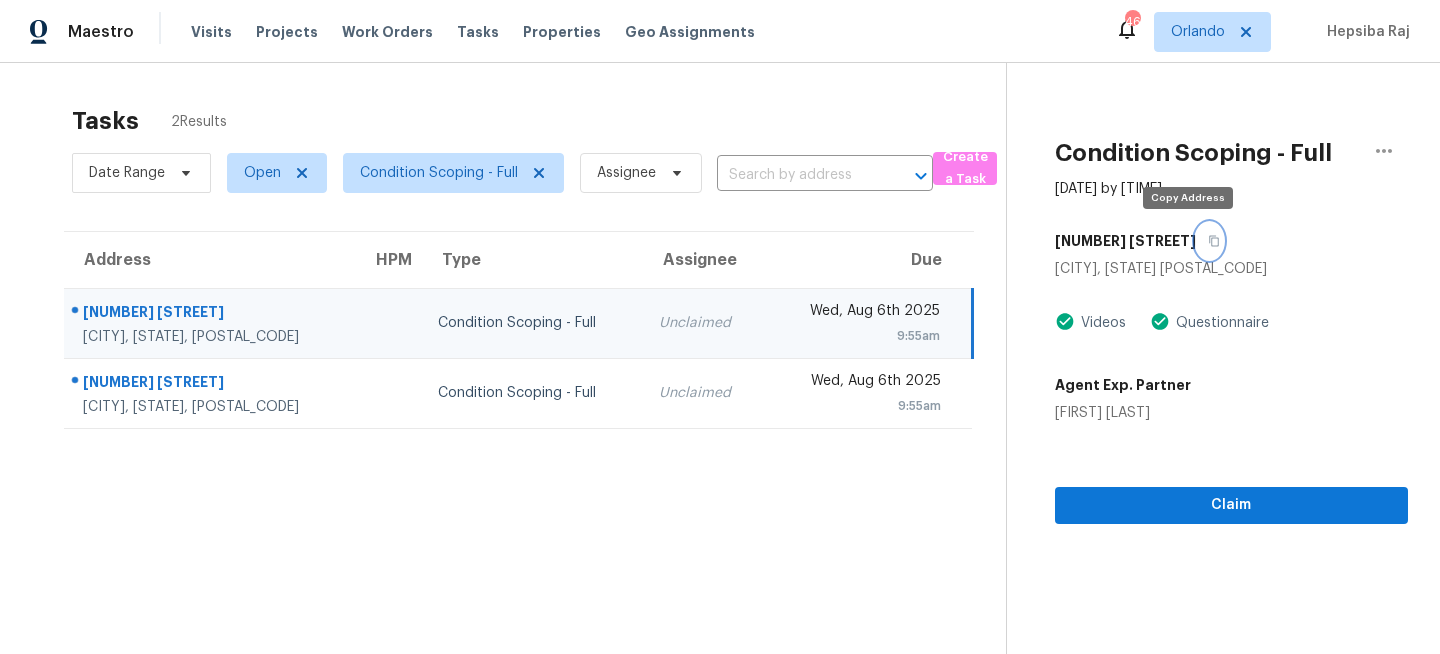 click 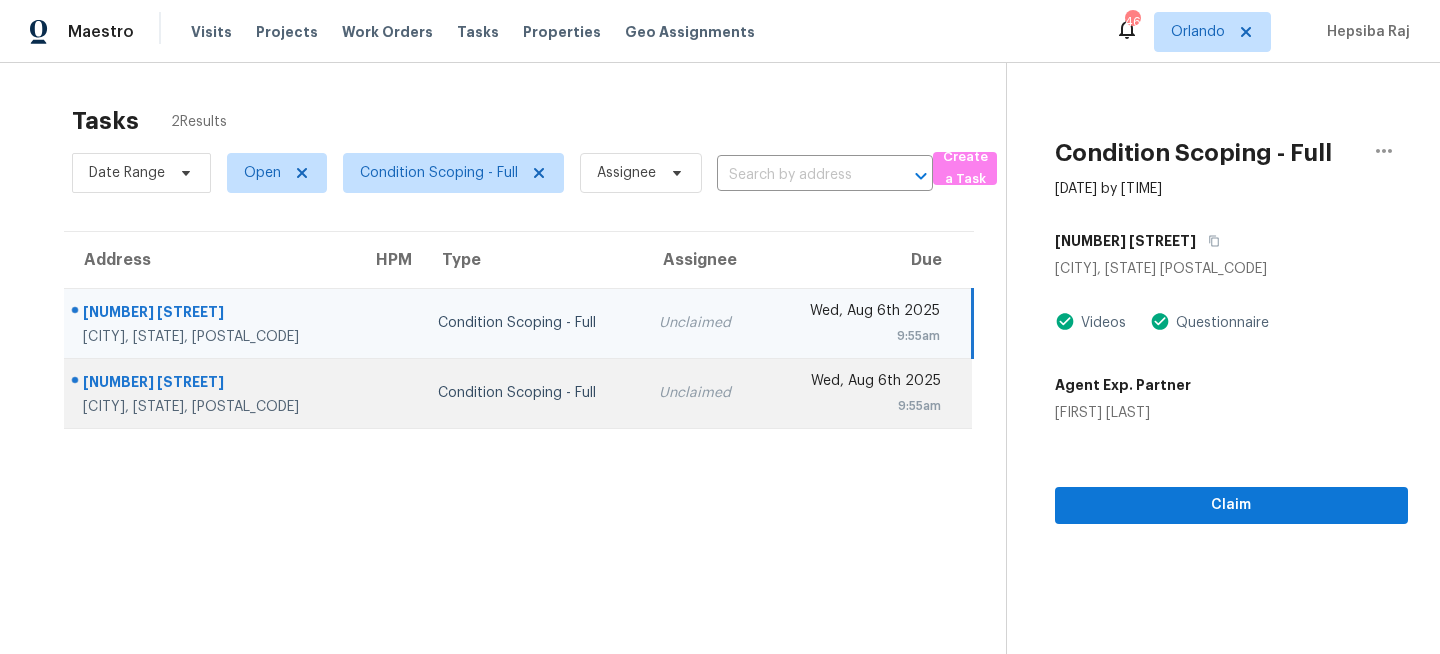 click on "Condition Scoping - Full" at bounding box center (532, 393) 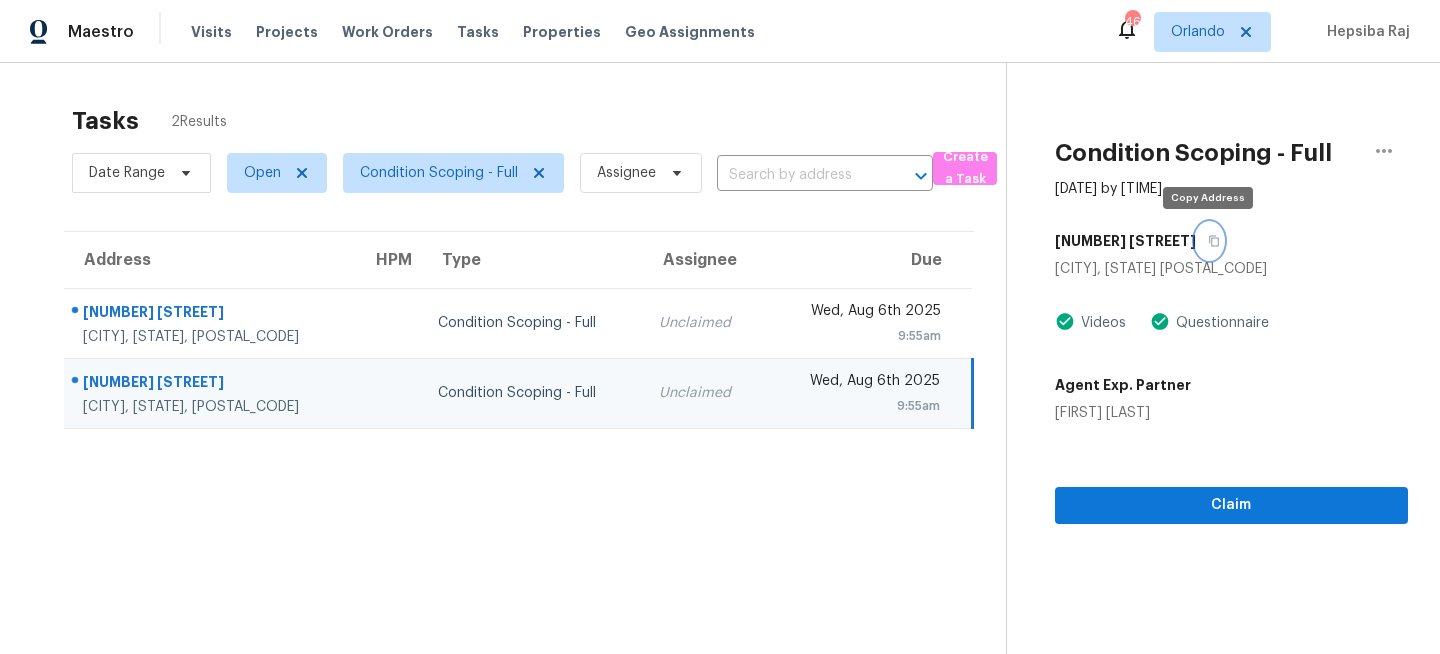click 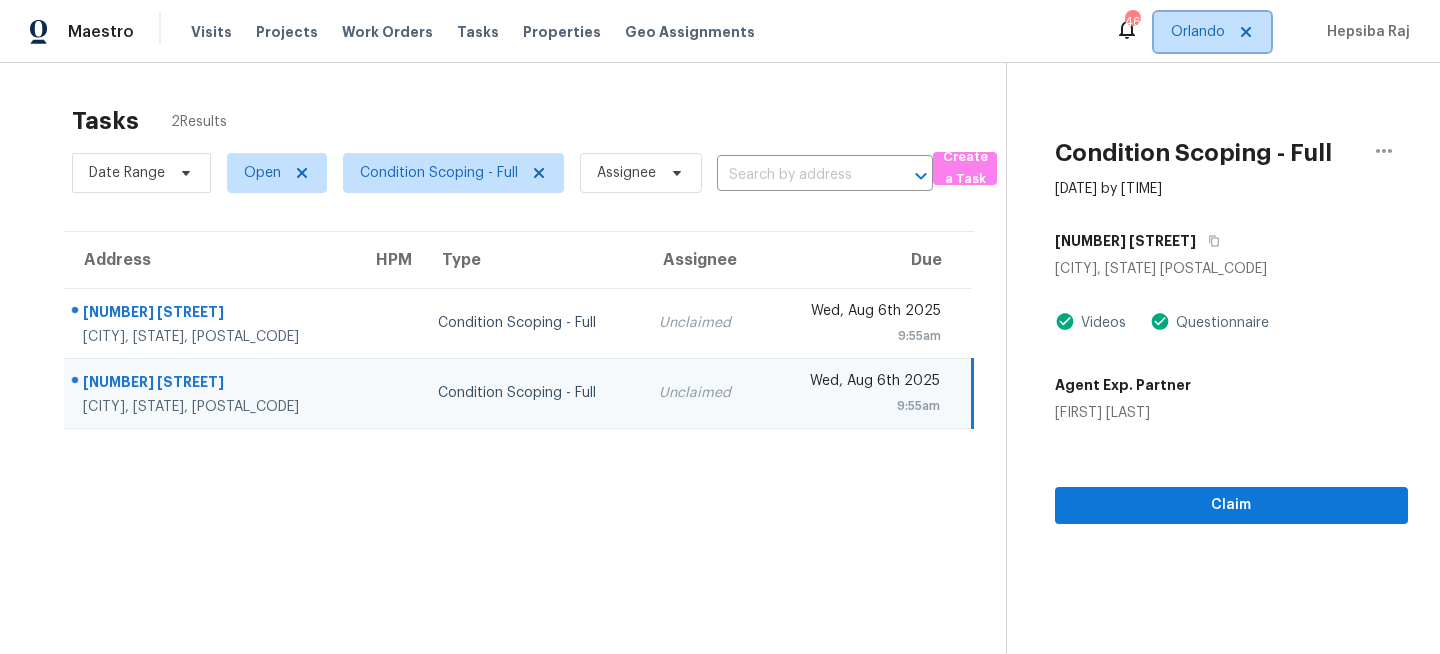 click on "Orlando" at bounding box center (1198, 32) 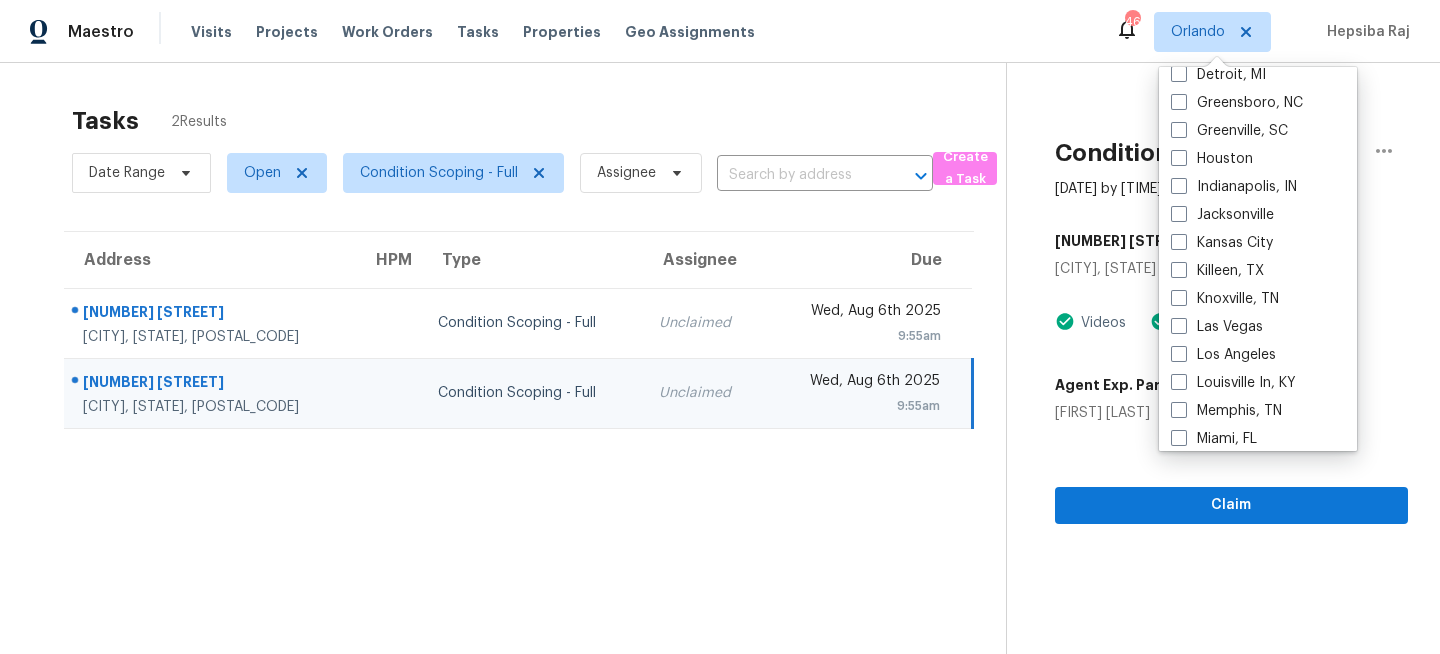scroll, scrollTop: 688, scrollLeft: 0, axis: vertical 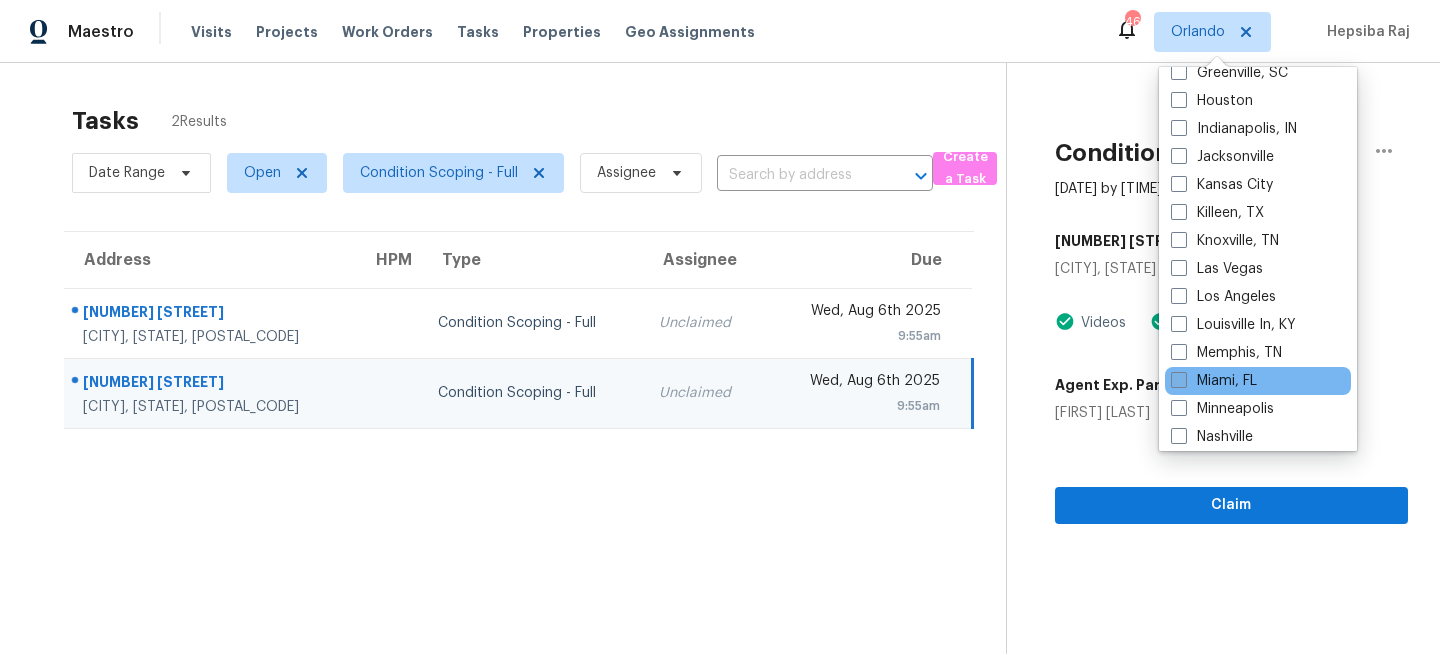 click on "Miami, FL" at bounding box center (1214, 381) 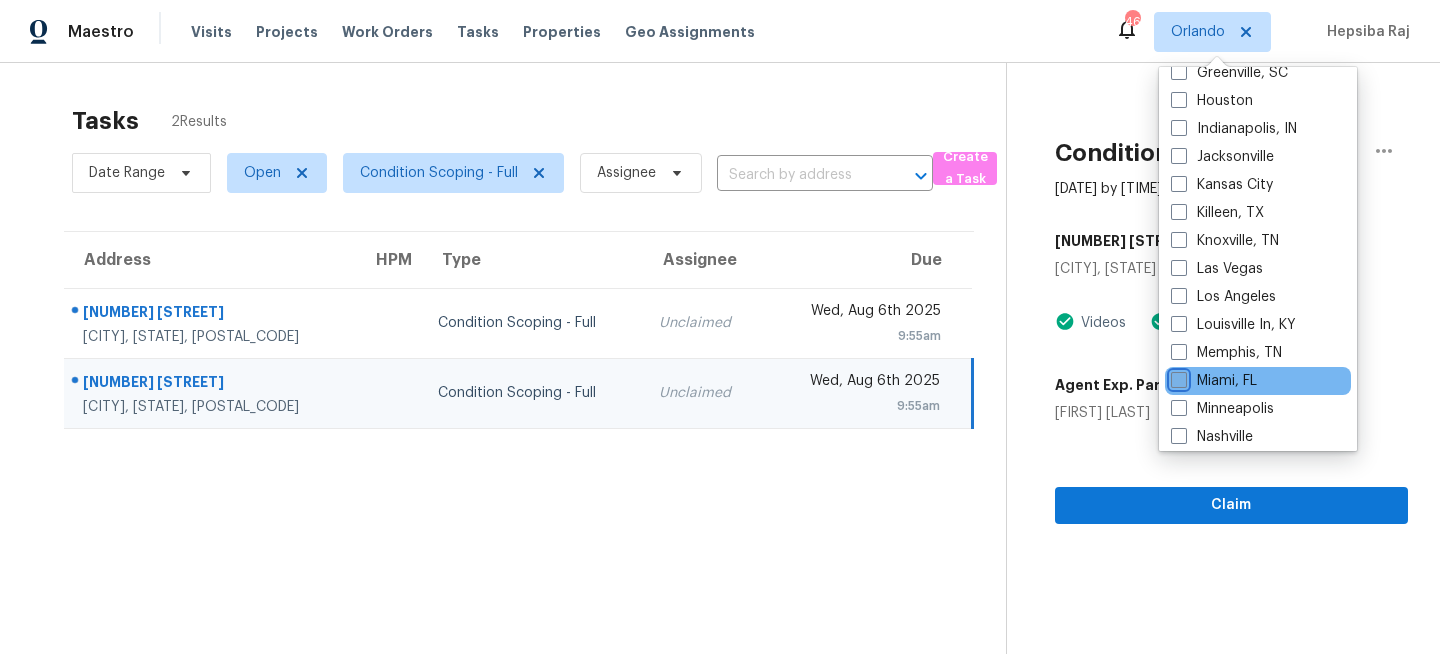 click on "Miami, FL" at bounding box center [1177, 377] 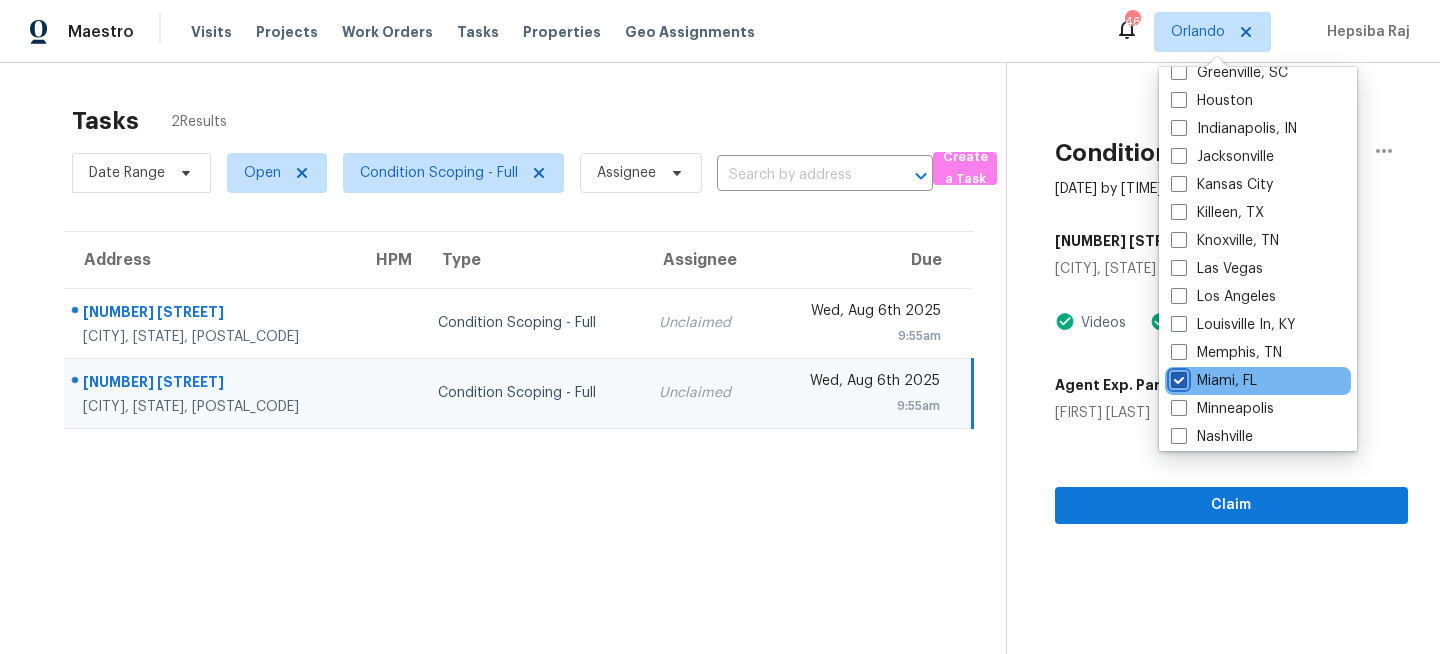 checkbox on "true" 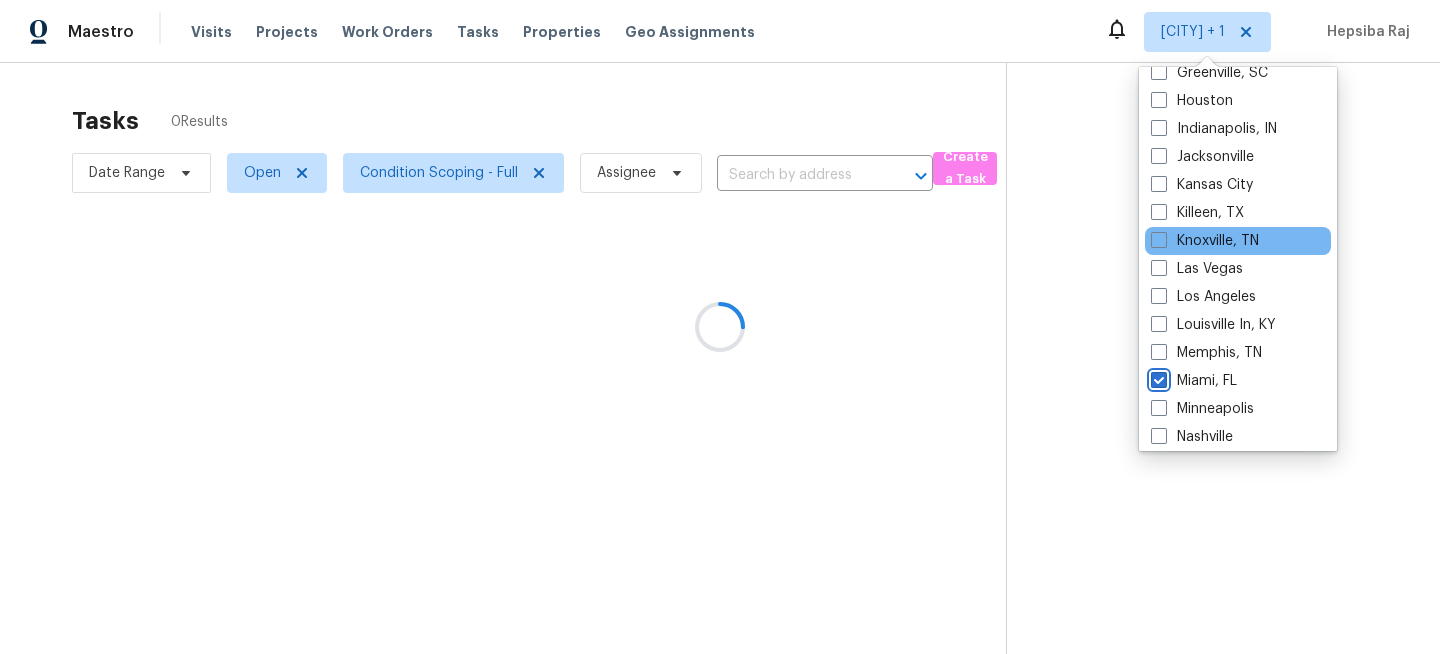 scroll, scrollTop: 0, scrollLeft: 0, axis: both 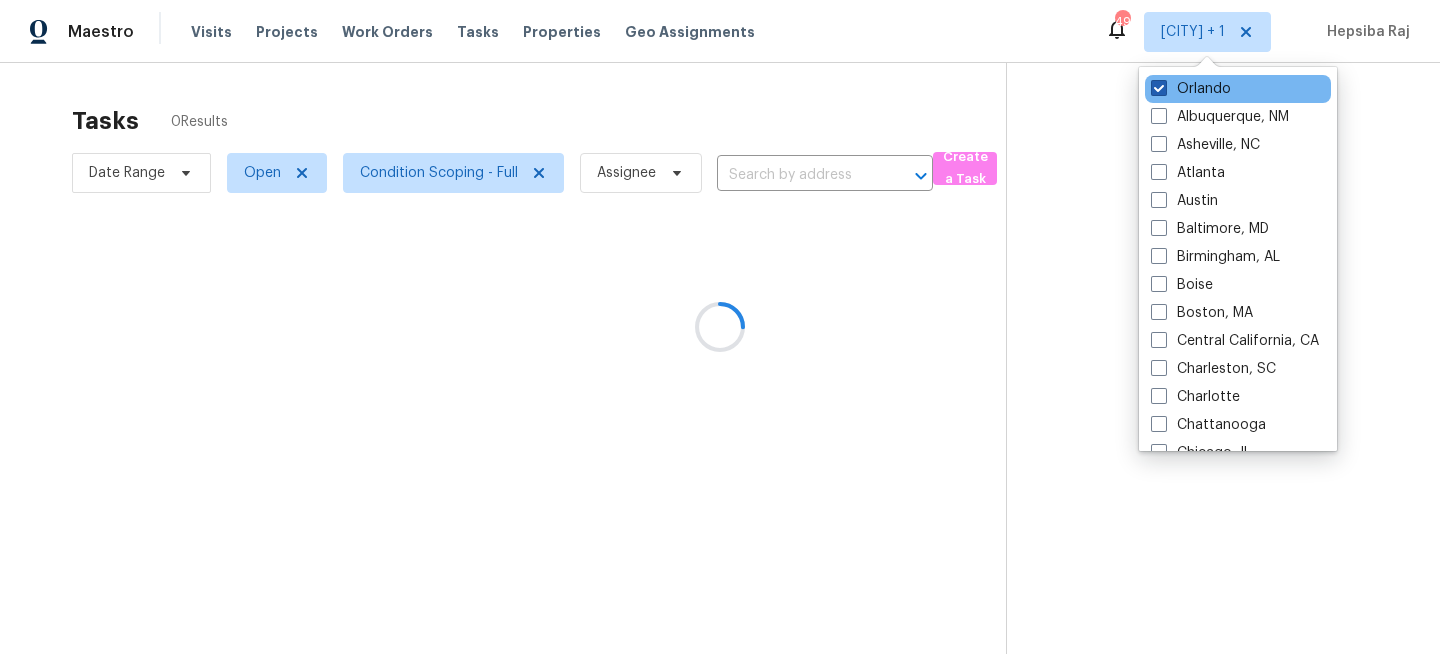 click on "Orlando" at bounding box center [1191, 89] 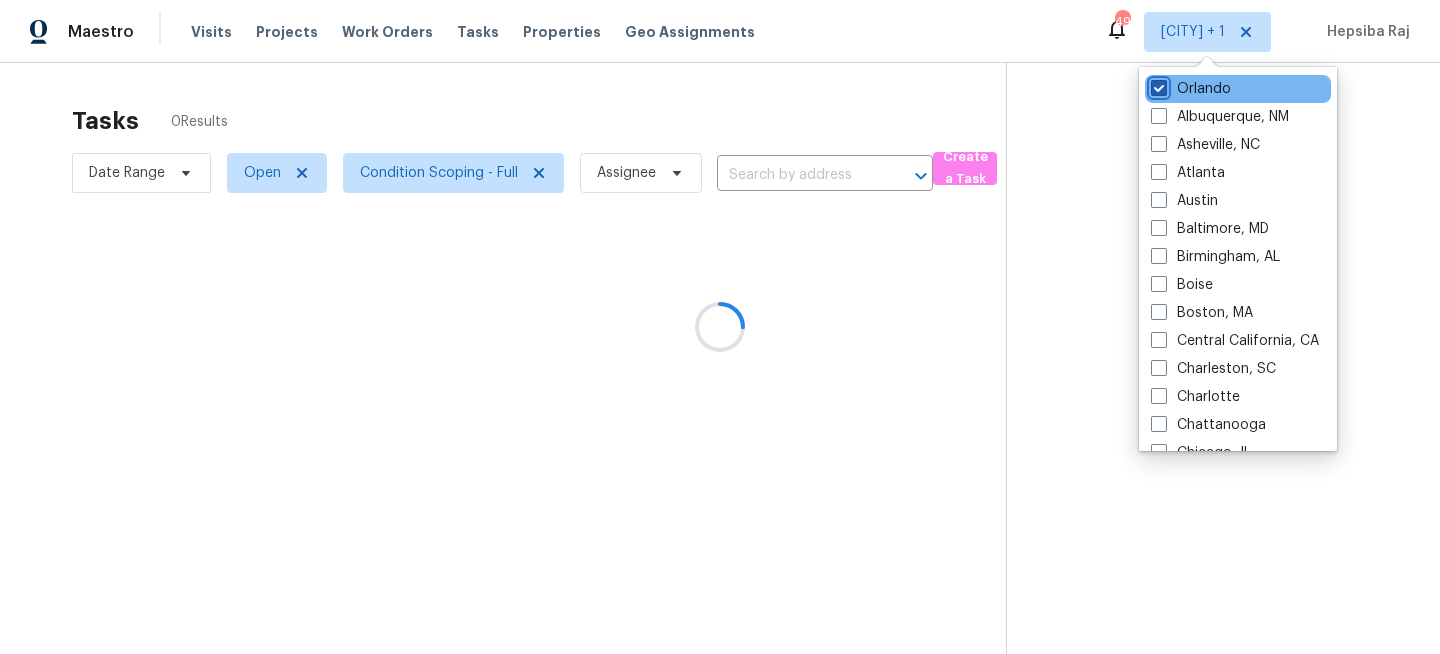 click on "Orlando" at bounding box center (1157, 85) 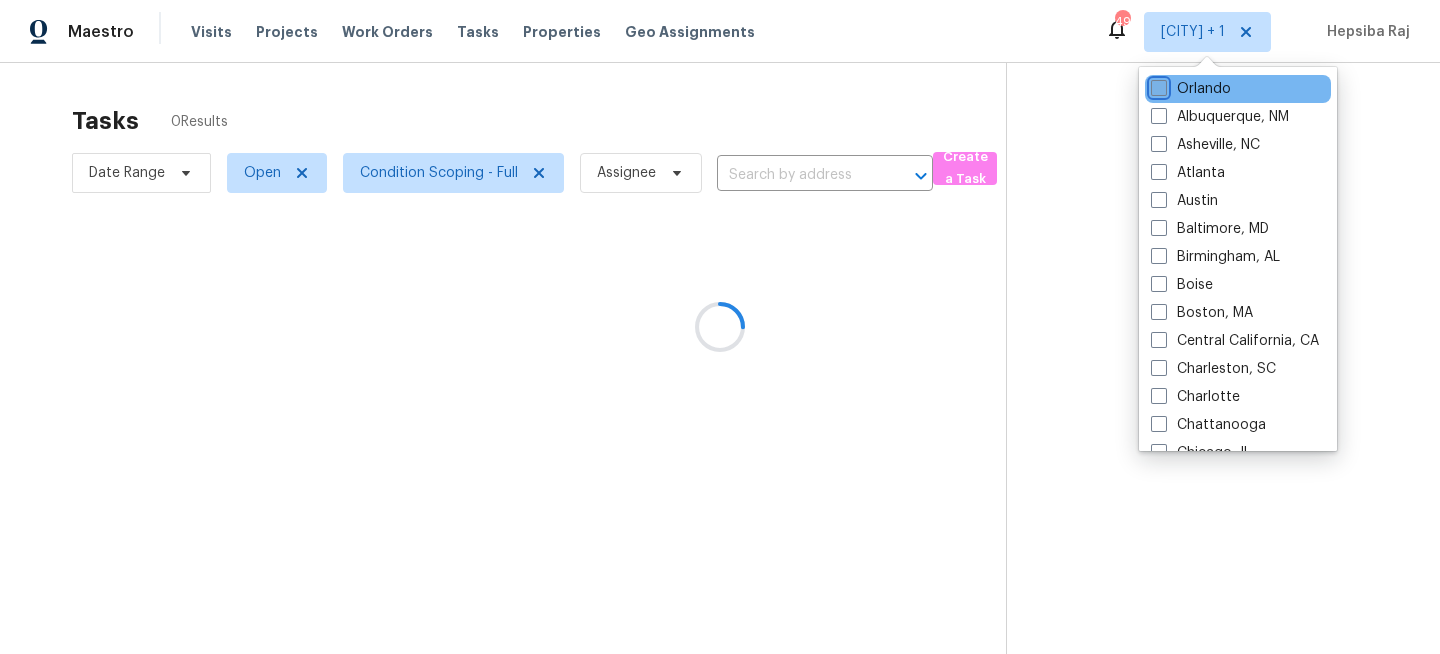 checkbox on "false" 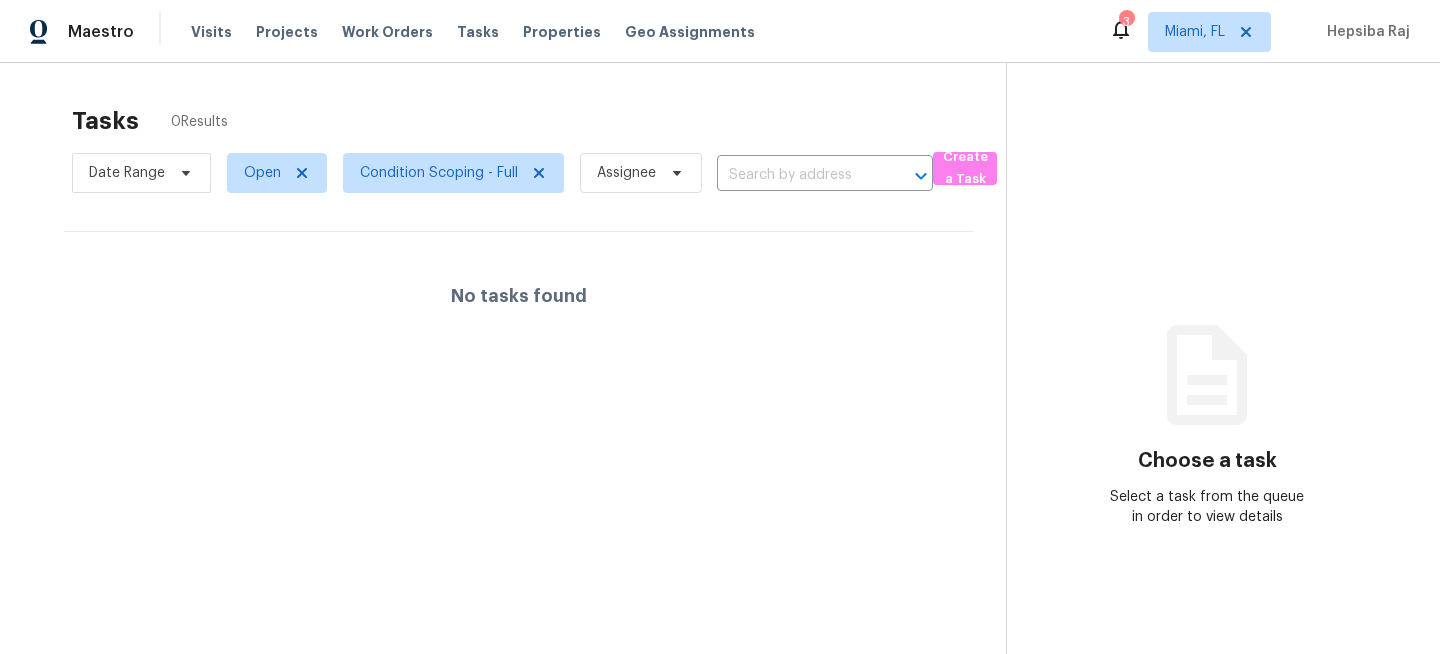 scroll, scrollTop: 0, scrollLeft: 0, axis: both 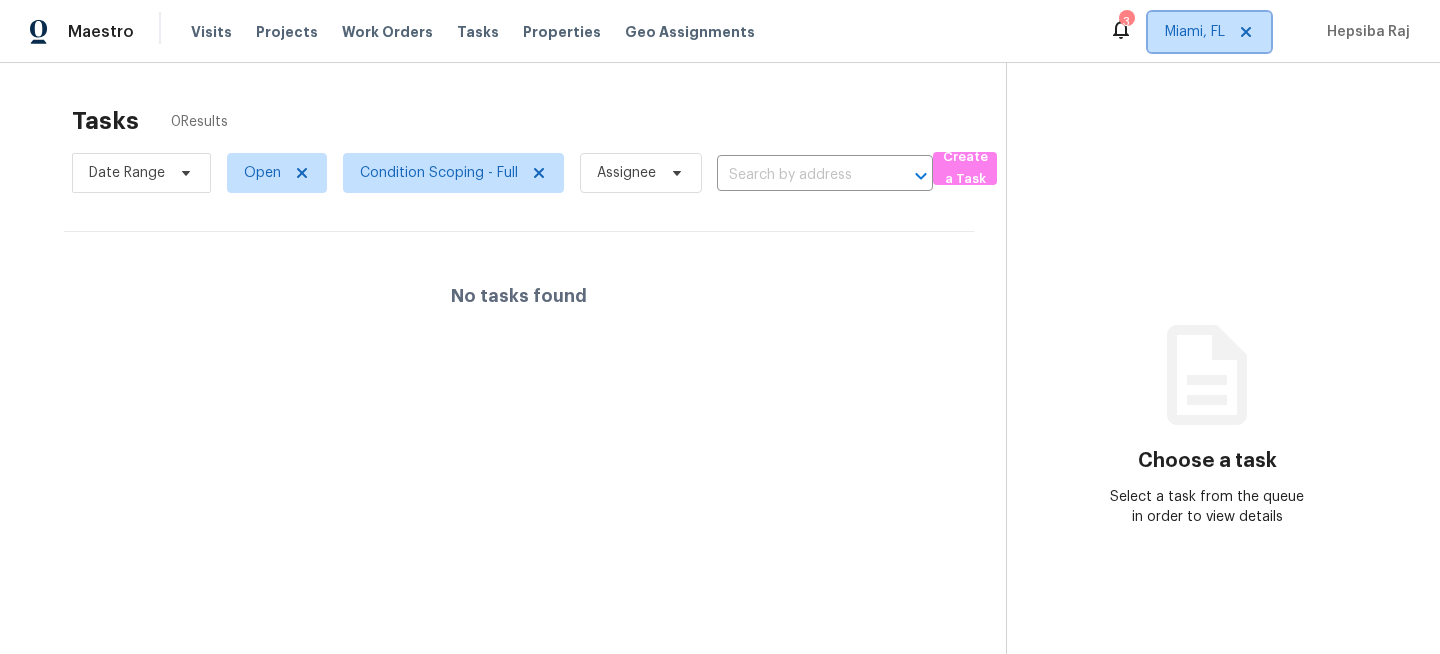 click on "Miami, FL" at bounding box center (1195, 32) 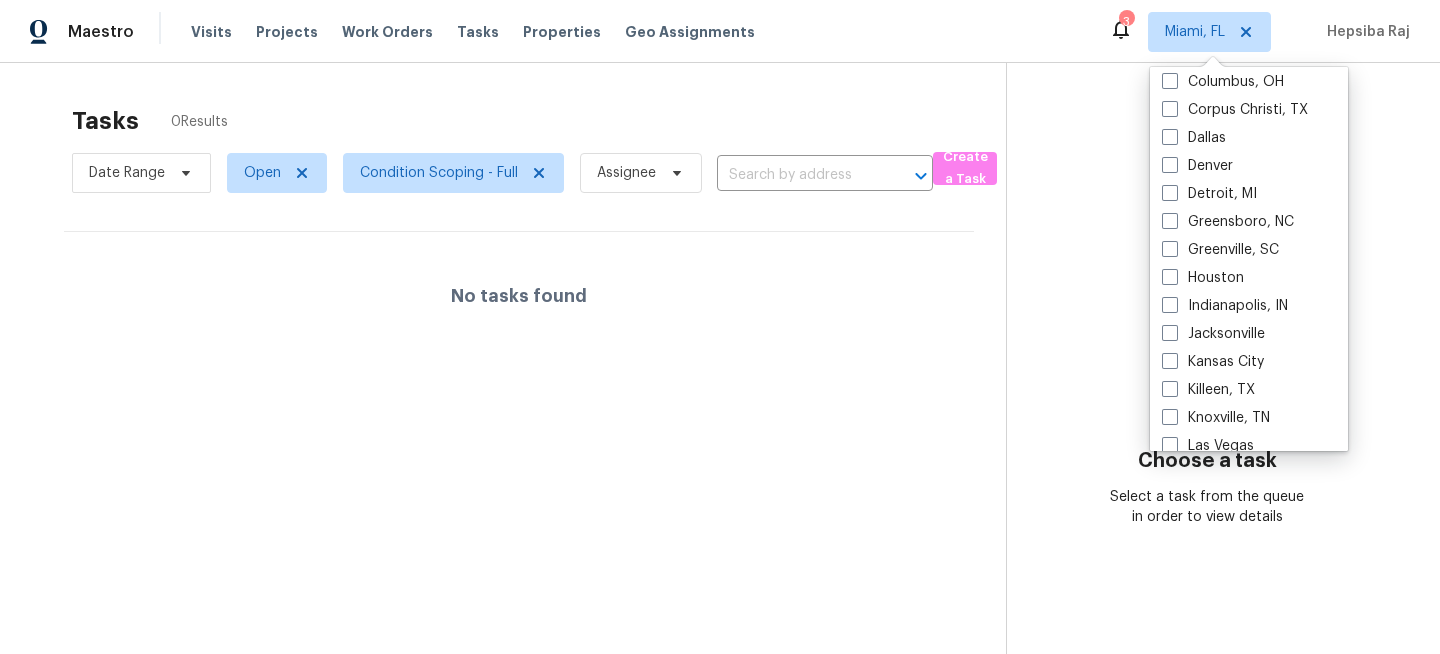 scroll, scrollTop: 524, scrollLeft: 0, axis: vertical 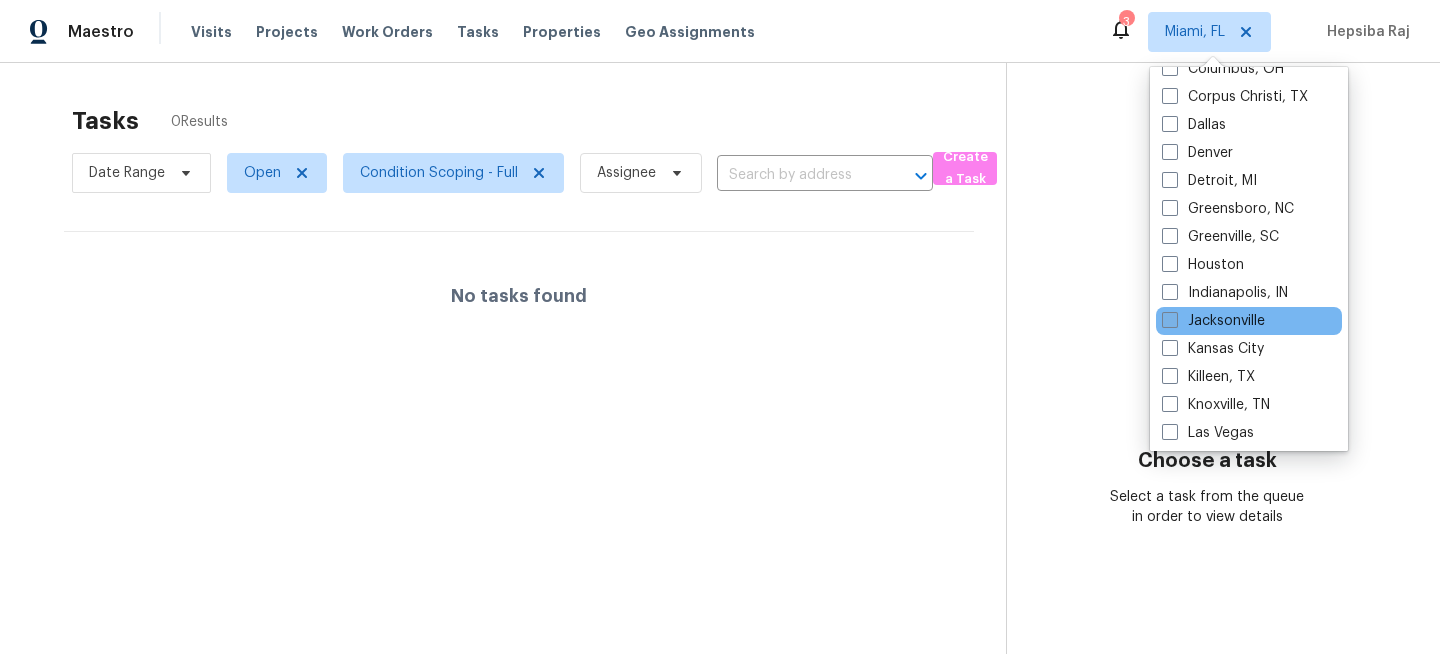 click on "Jacksonville" at bounding box center [1213, 321] 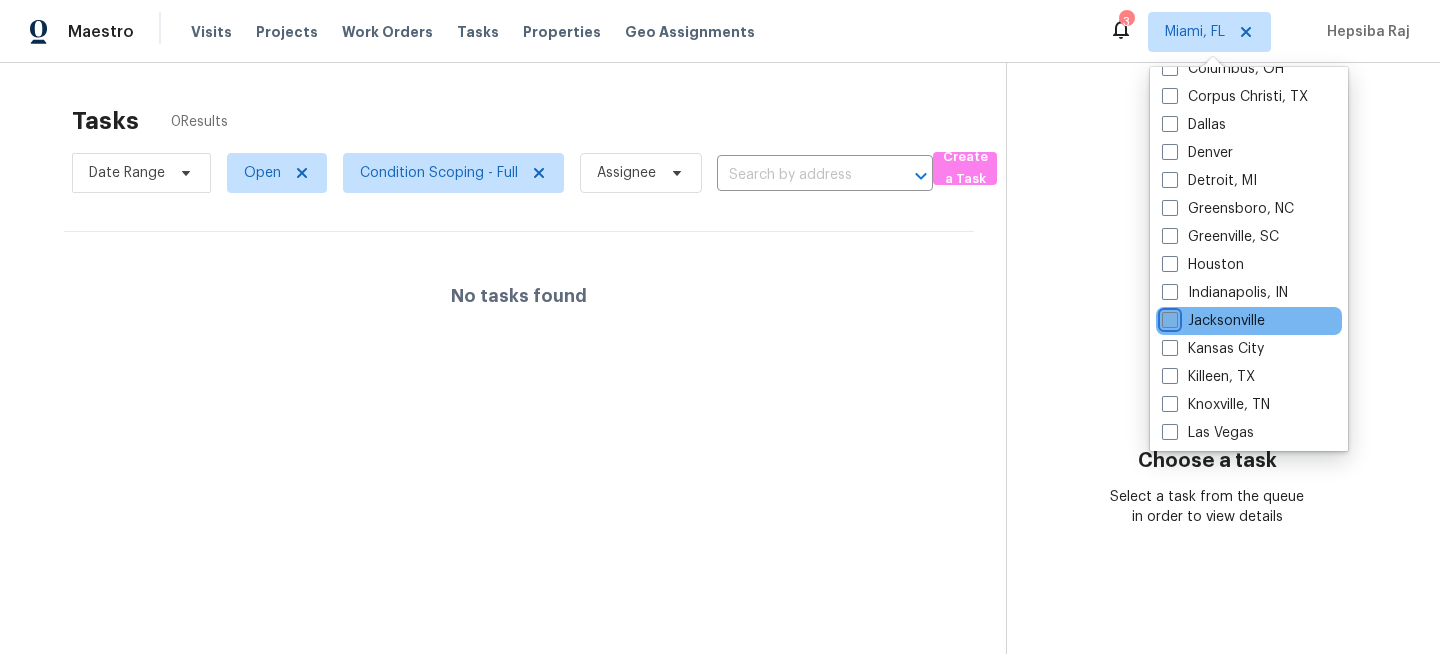 click on "Jacksonville" at bounding box center [1168, 317] 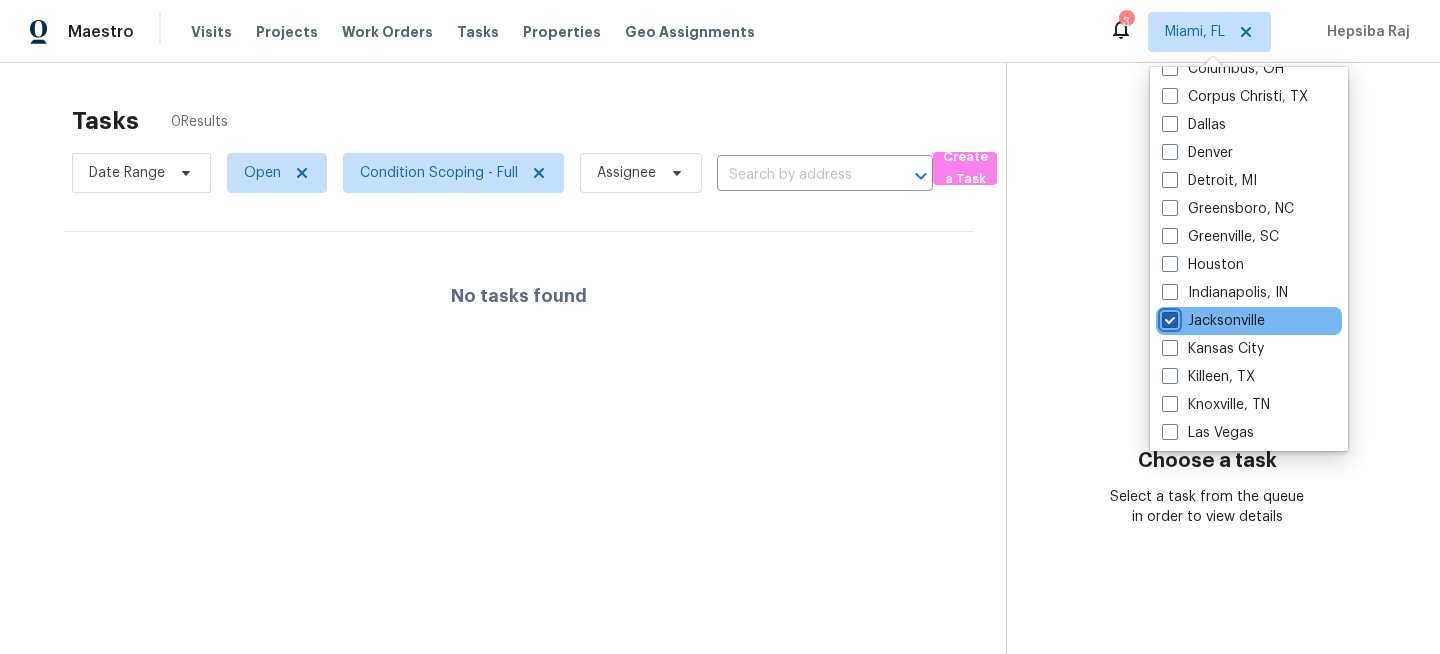 checkbox on "true" 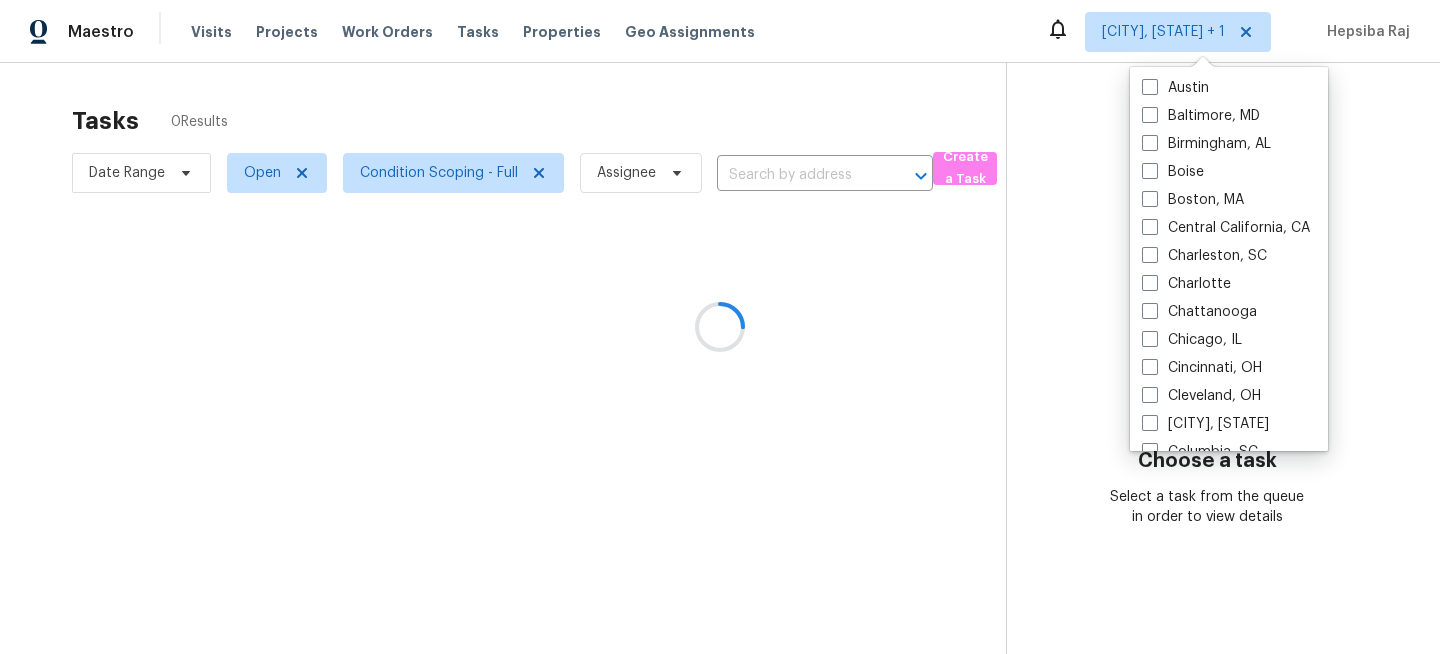 scroll, scrollTop: 0, scrollLeft: 0, axis: both 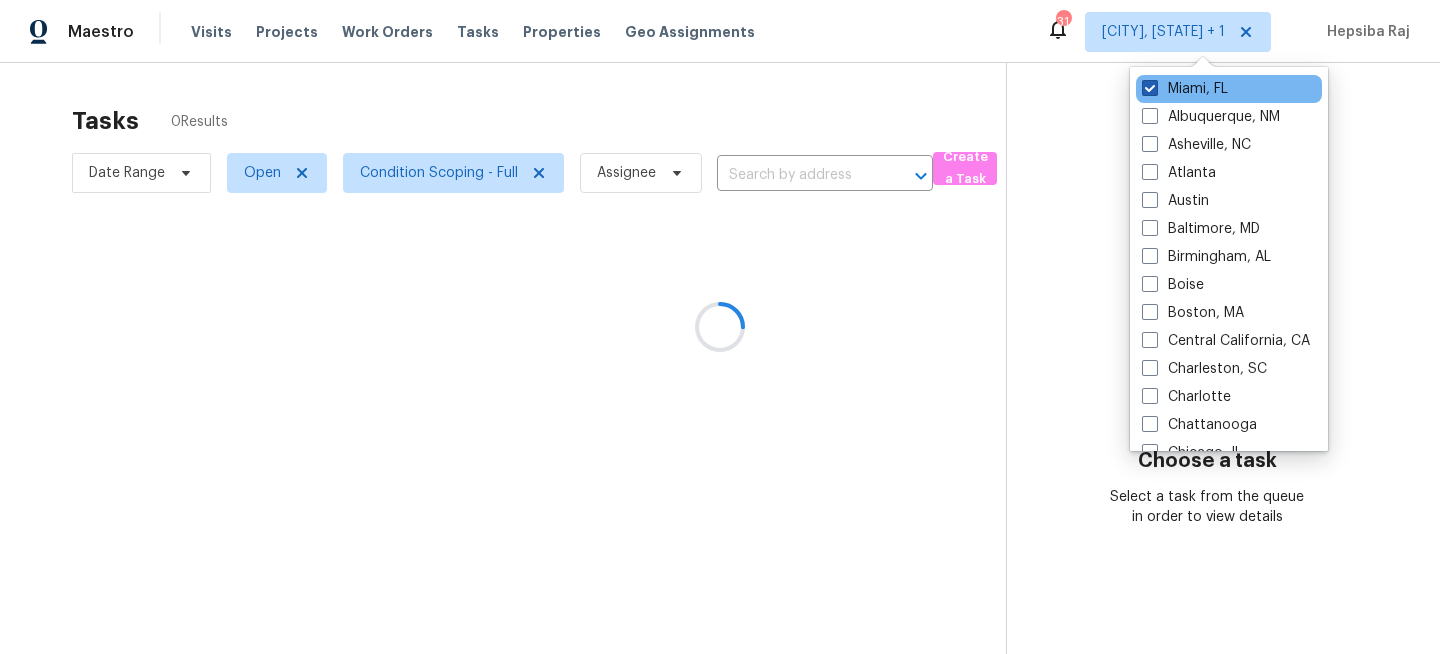 click on "Miami, FL" at bounding box center (1185, 89) 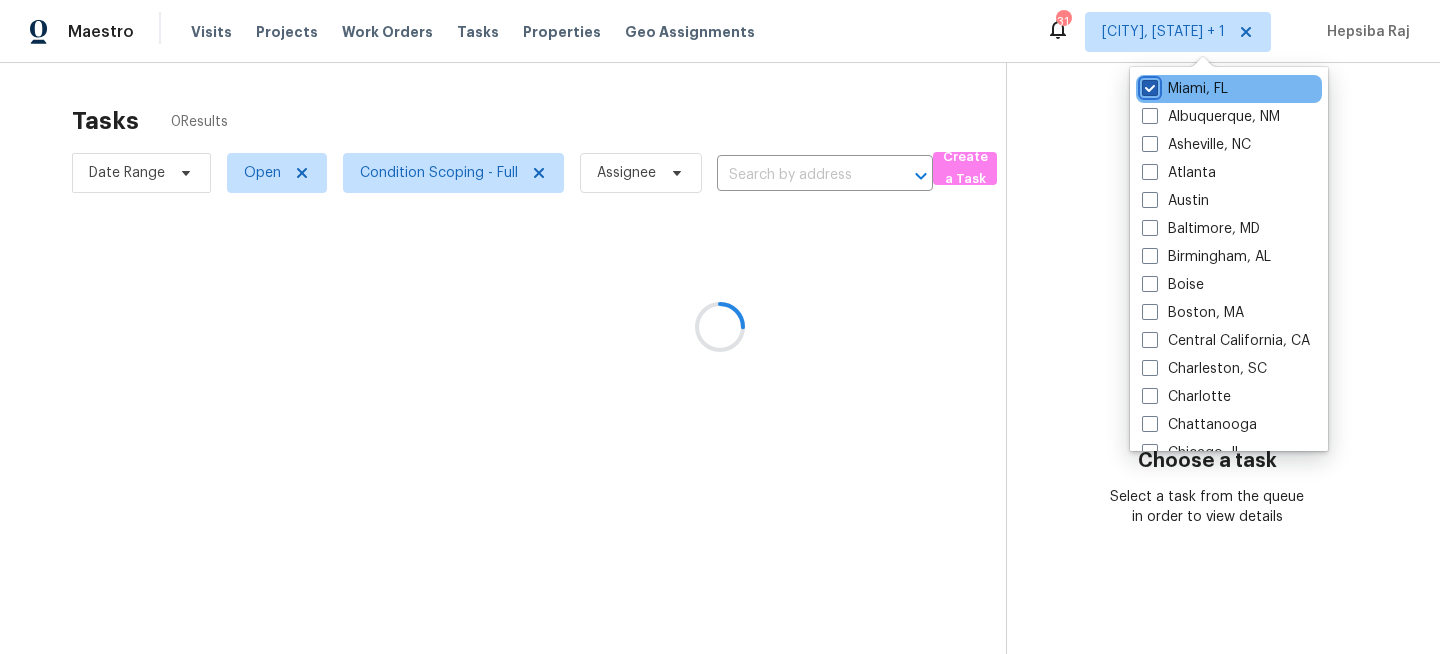 click on "Miami, FL" at bounding box center (1148, 85) 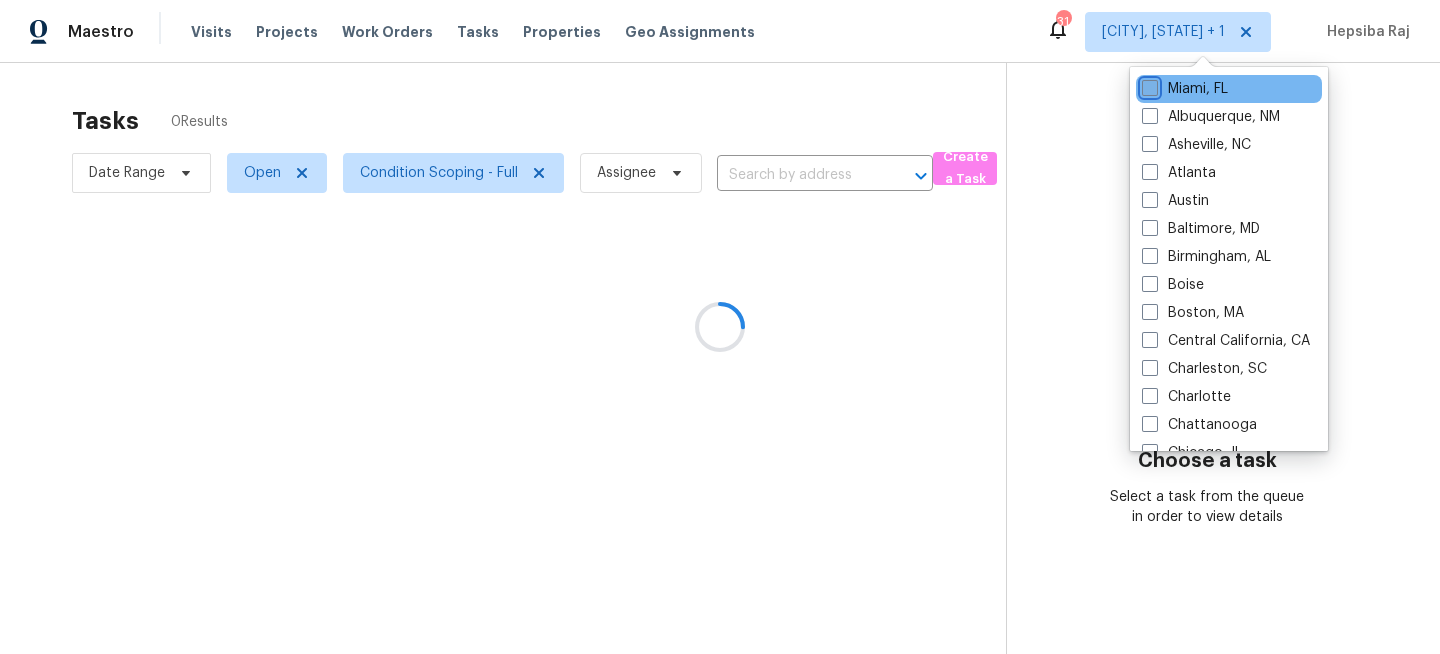 checkbox on "false" 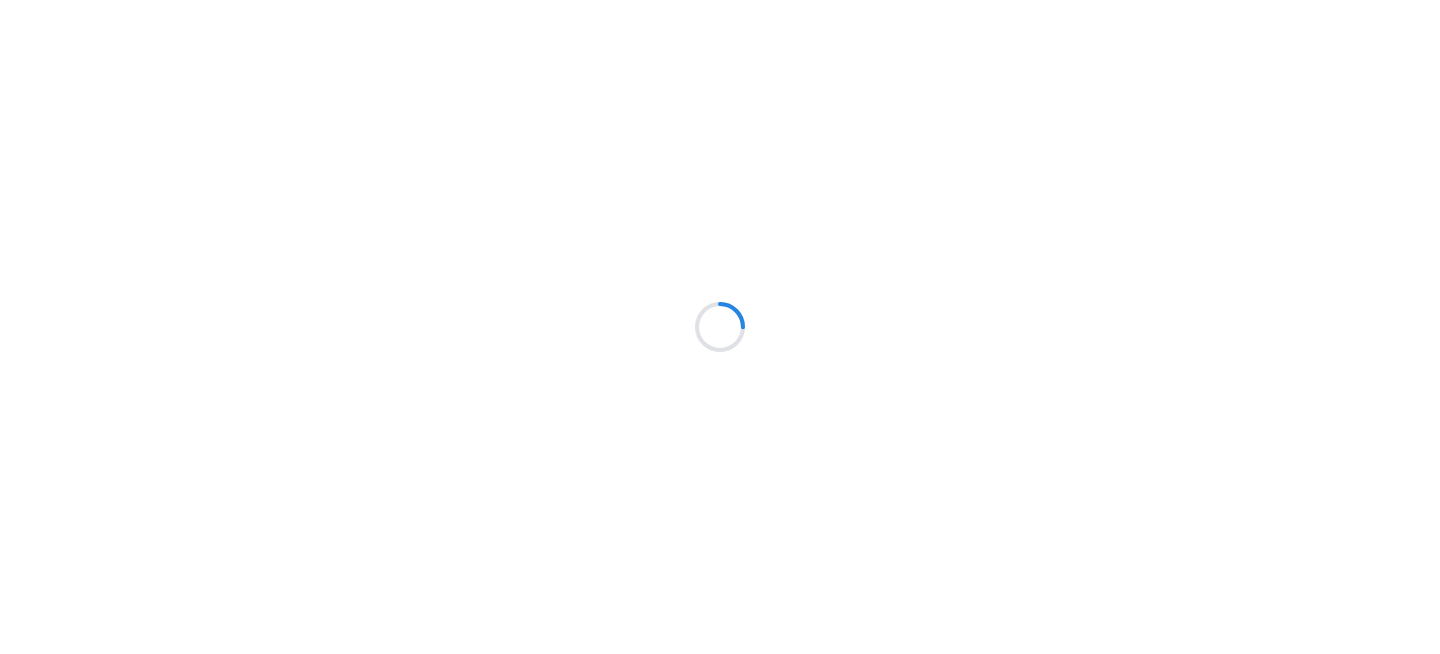 scroll, scrollTop: 0, scrollLeft: 0, axis: both 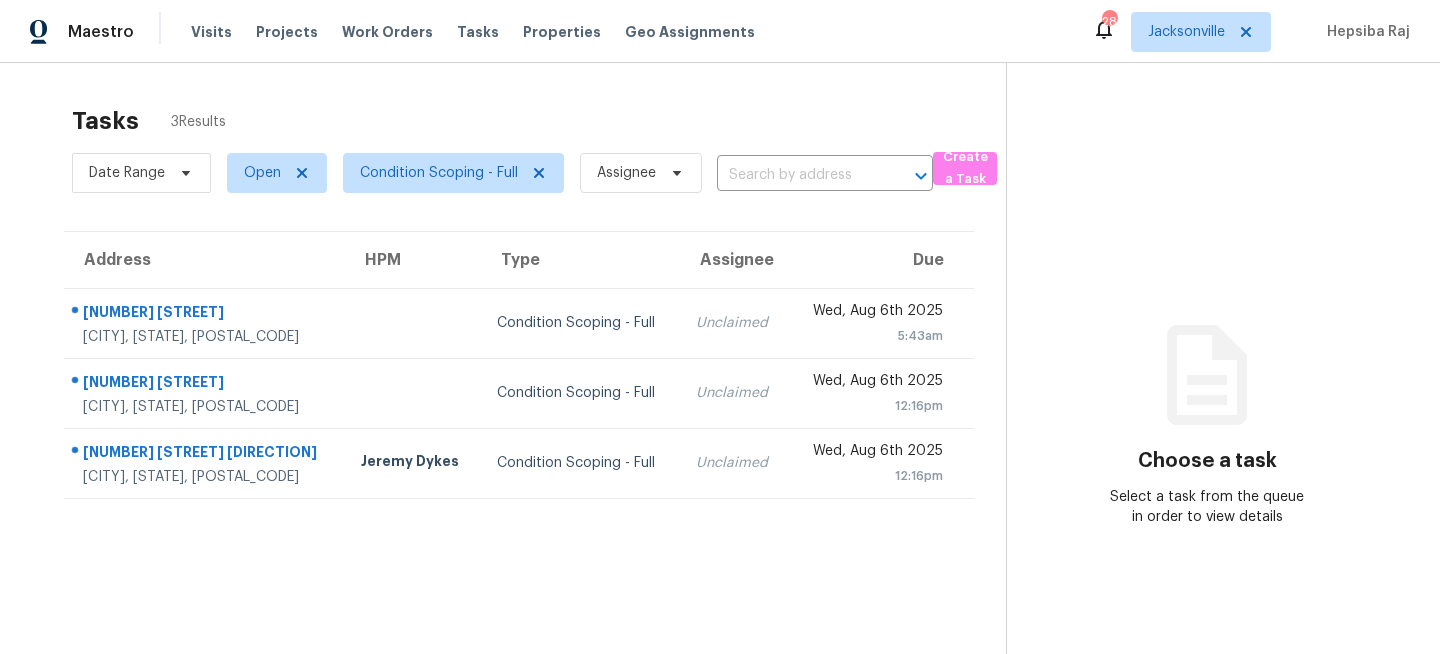 click on "Condition Scoping - Full" at bounding box center [580, 323] 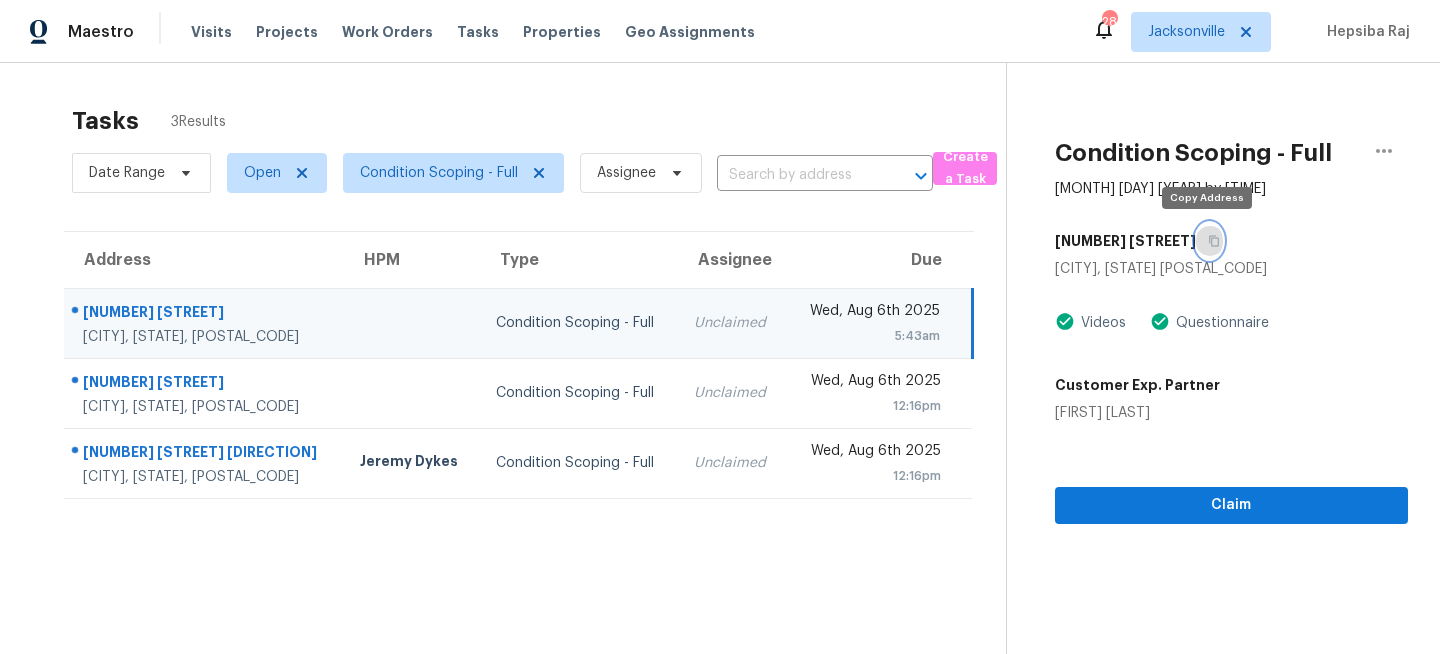 click at bounding box center (1209, 241) 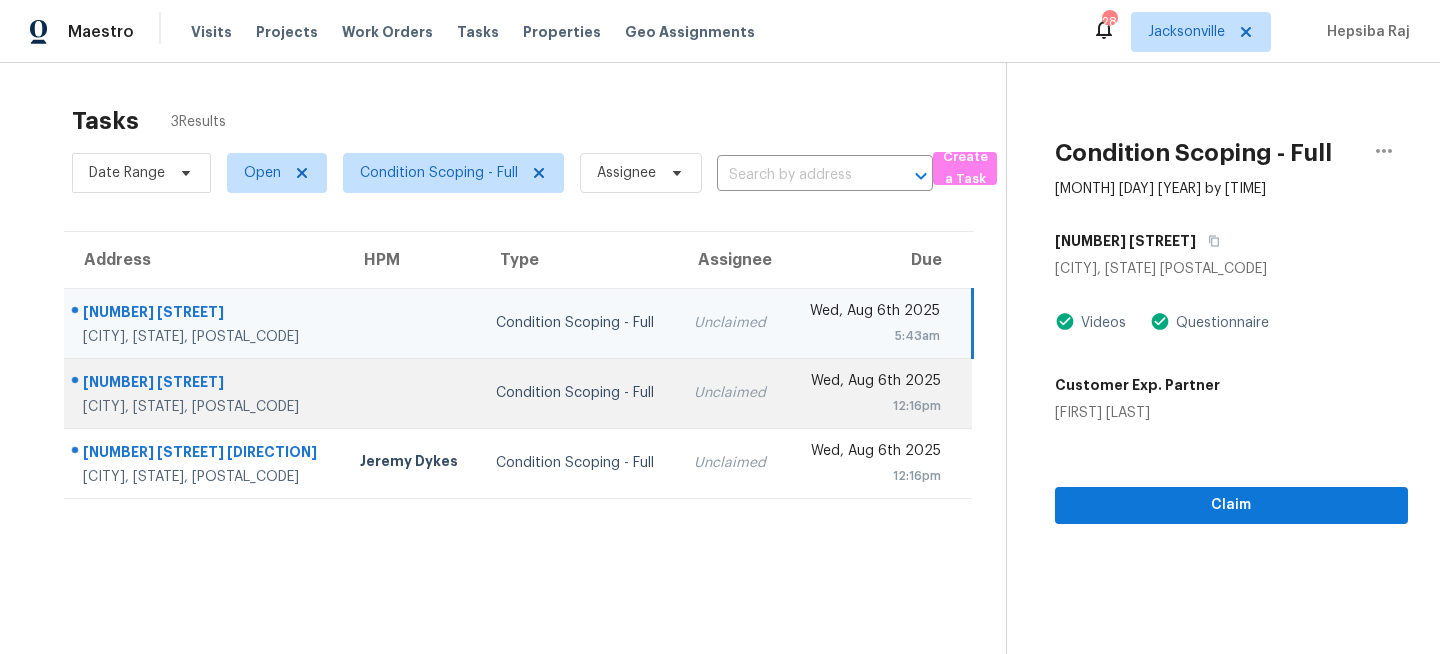 click on "Condition Scoping - Full" at bounding box center (579, 393) 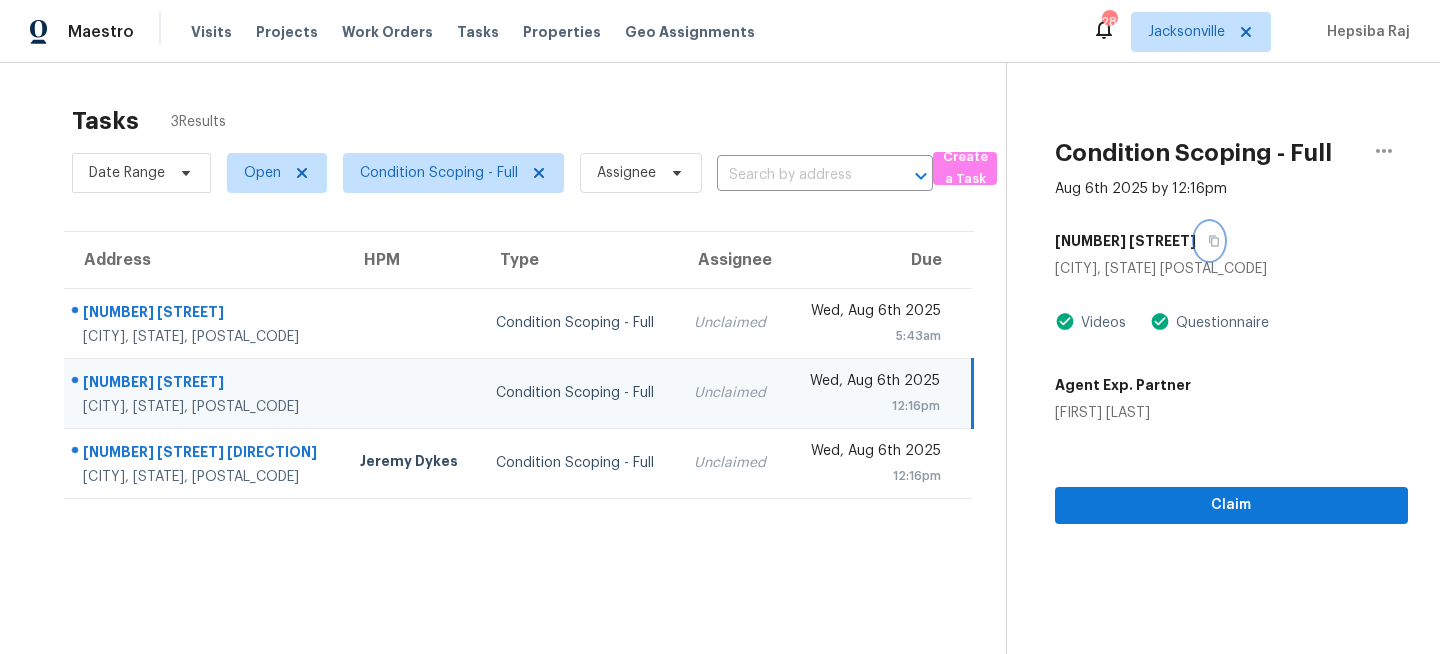 click 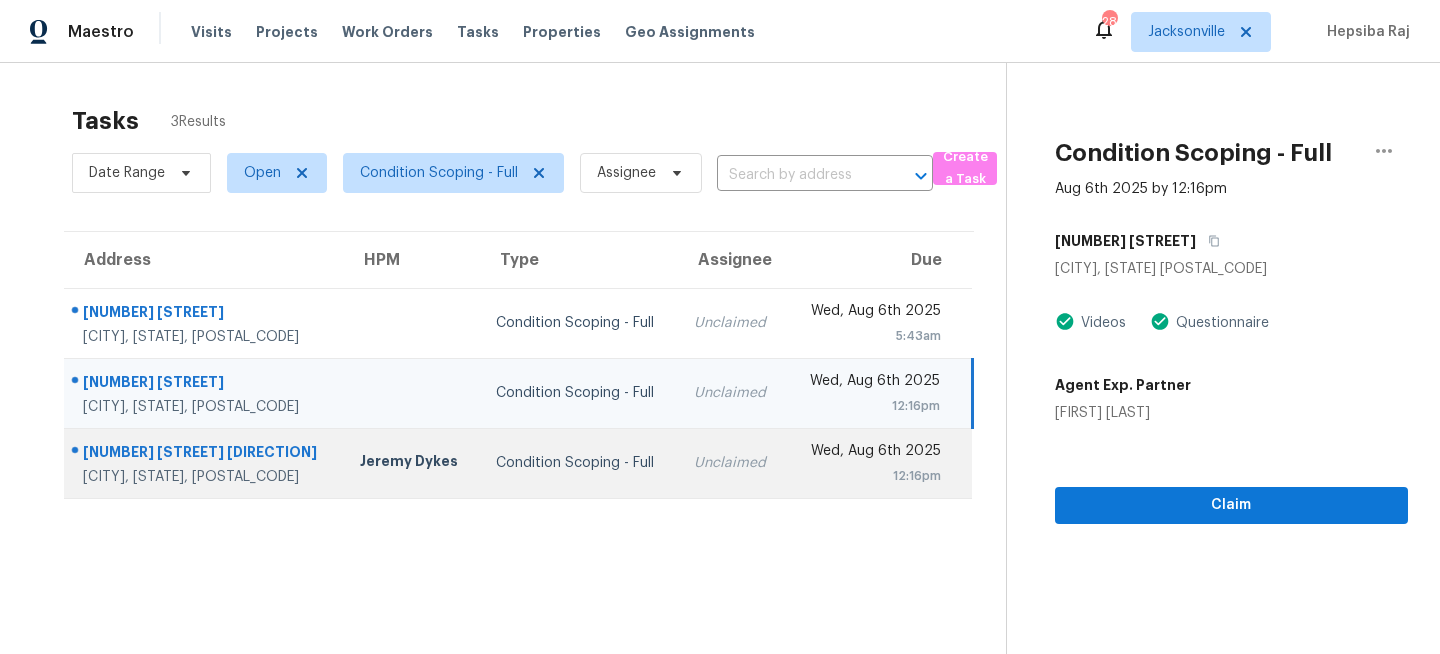 click on "Condition Scoping - Full" at bounding box center (579, 463) 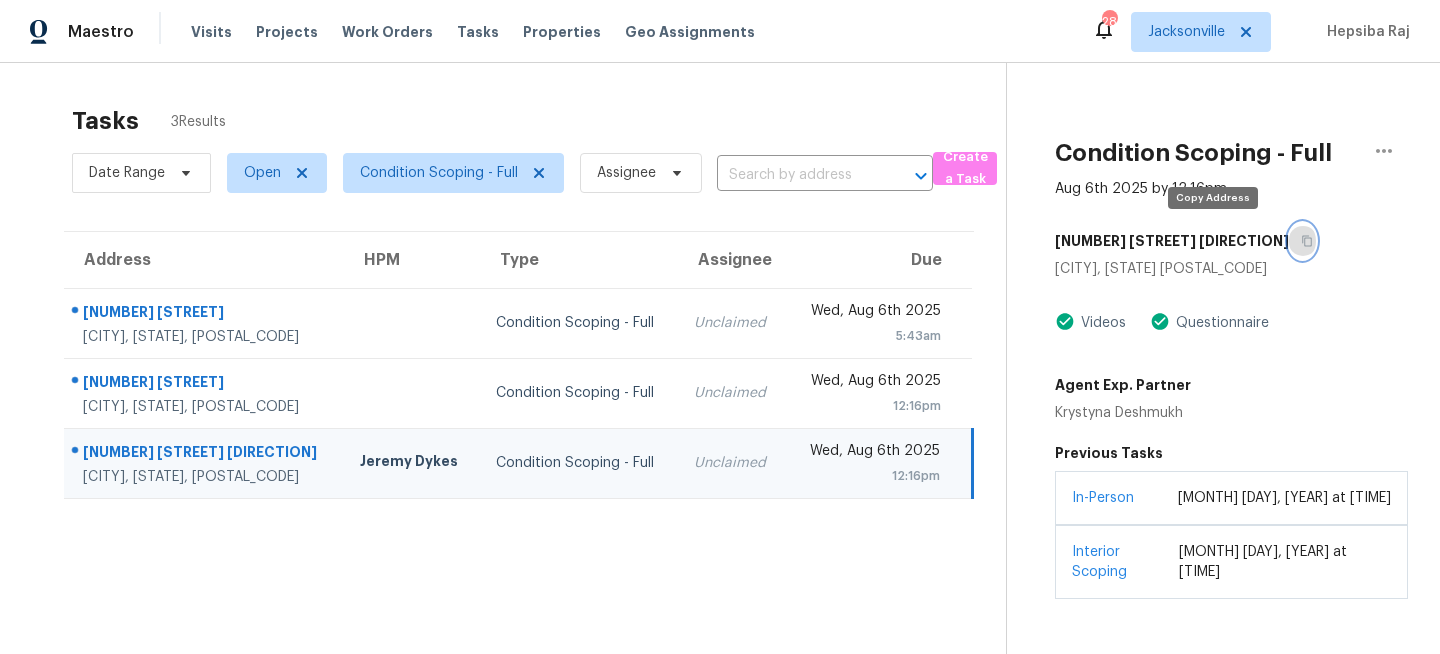 click 